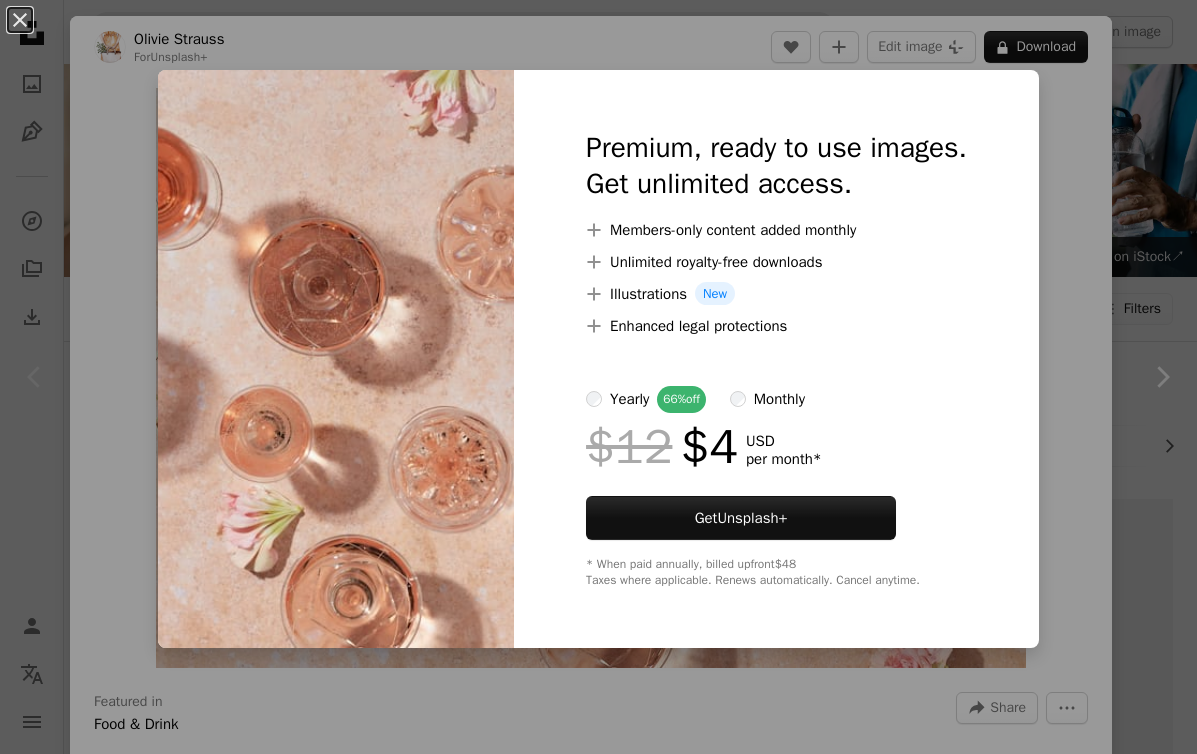 scroll, scrollTop: 230, scrollLeft: 0, axis: vertical 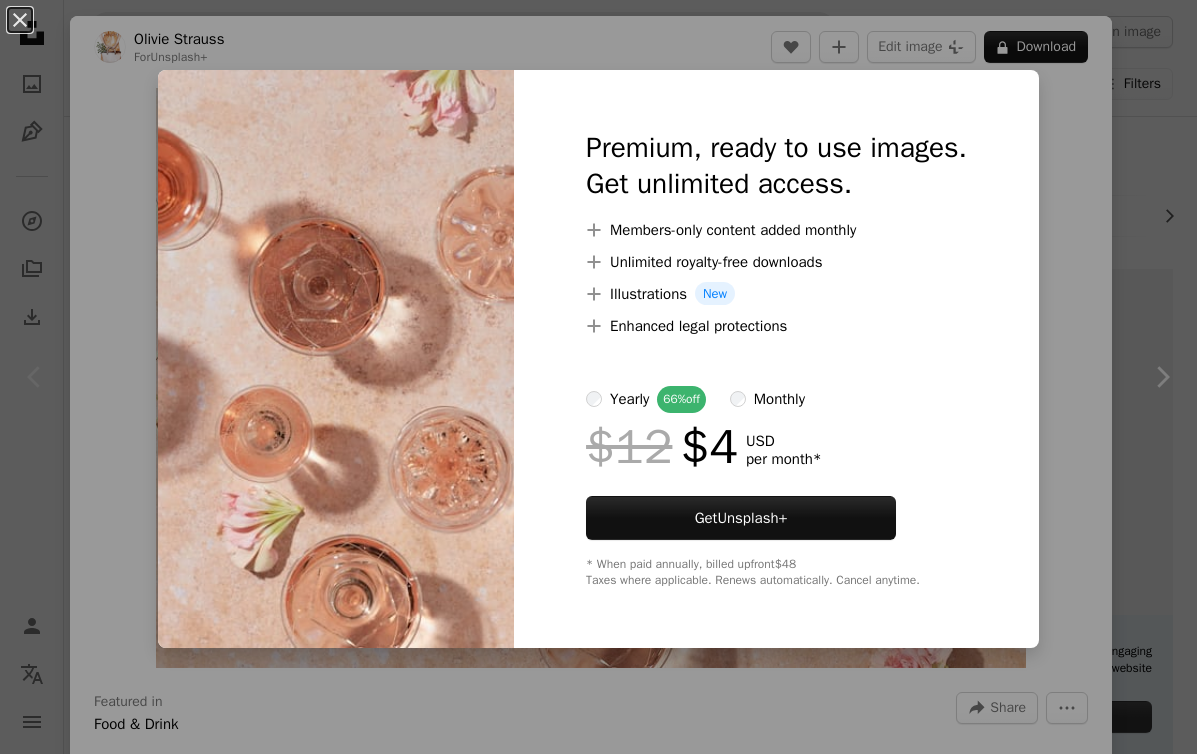 click on "An X shape Premium, ready to use images. Get unlimited access. A plus sign Members-only content added monthly A plus sign Unlimited royalty-free downloads A plus sign Illustrations  New A plus sign Enhanced legal protections yearly 66%  off monthly $12   $4 USD per month * Get  Unsplash+ * When paid annually, billed upfront  $48 Taxes where applicable. Renews automatically. Cancel anytime." at bounding box center (598, 377) 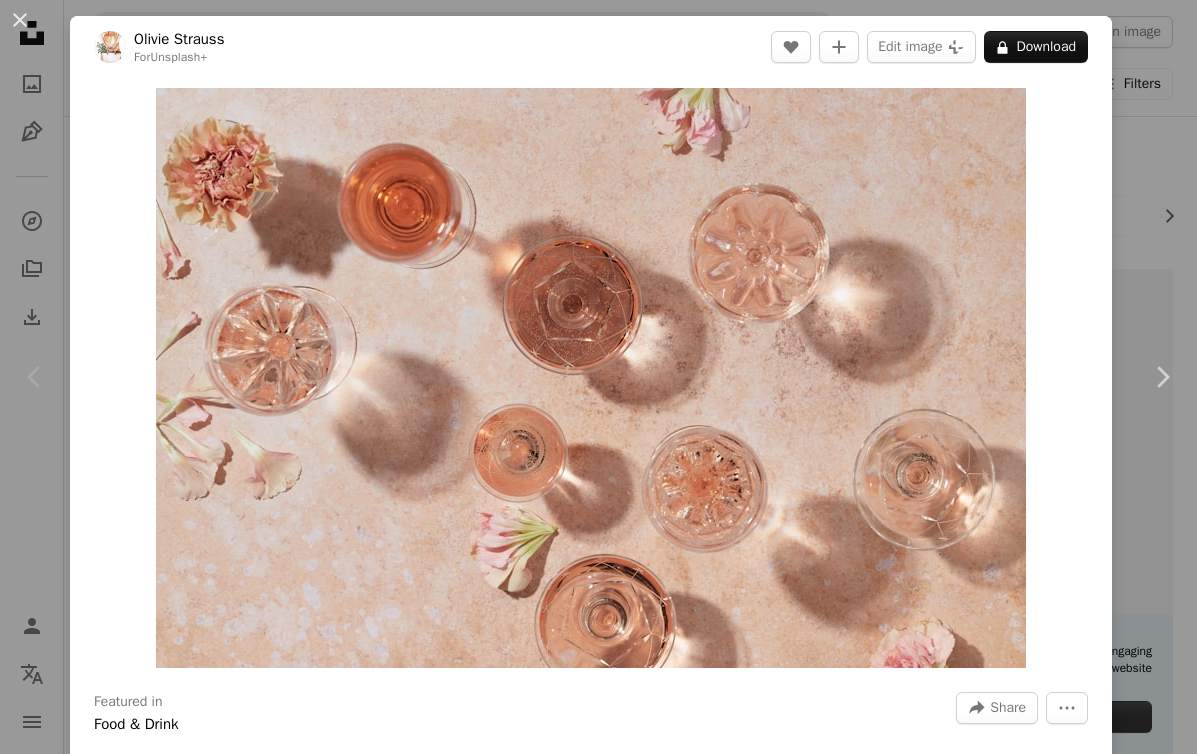 click on "[FIRST] [LAST] For  Unsplash+ A heart A plus sign Edit image   Plus sign for Unsplash+ A lock   Download Zoom in Featured in Food & Drink A forward-right arrow Share More Actions Wine glasses in hard light. Calendar outlined Published on  January 26, 2024 Camera Canon, EOS 6D Mark II Safety Licensed under the  Unsplash+ License food color wine drink colour food and drink peach colour pantone peach color peach pink hard light peach fuzz Free stock photos From this series Chevron right Plus sign for Unsplash+ Plus sign for Unsplash+ Plus sign for Unsplash+ Plus sign for Unsplash+ Plus sign for Unsplash+ Plus sign for Unsplash+ Plus sign for Unsplash+ Plus sign for Unsplash+ Plus sign for Unsplash+ Plus sign for Unsplash+ Related images Plus sign for Unsplash+ A heart A plus sign [FIRST] [LAST] For  Unsplash+ A lock   Download Plus sign for Unsplash+ A heart A plus sign [FIRST] [LAST] For  Unsplash+ A lock   Download Plus sign for Unsplash+ A heart A plus sign For  A lock" at bounding box center [598, 377] 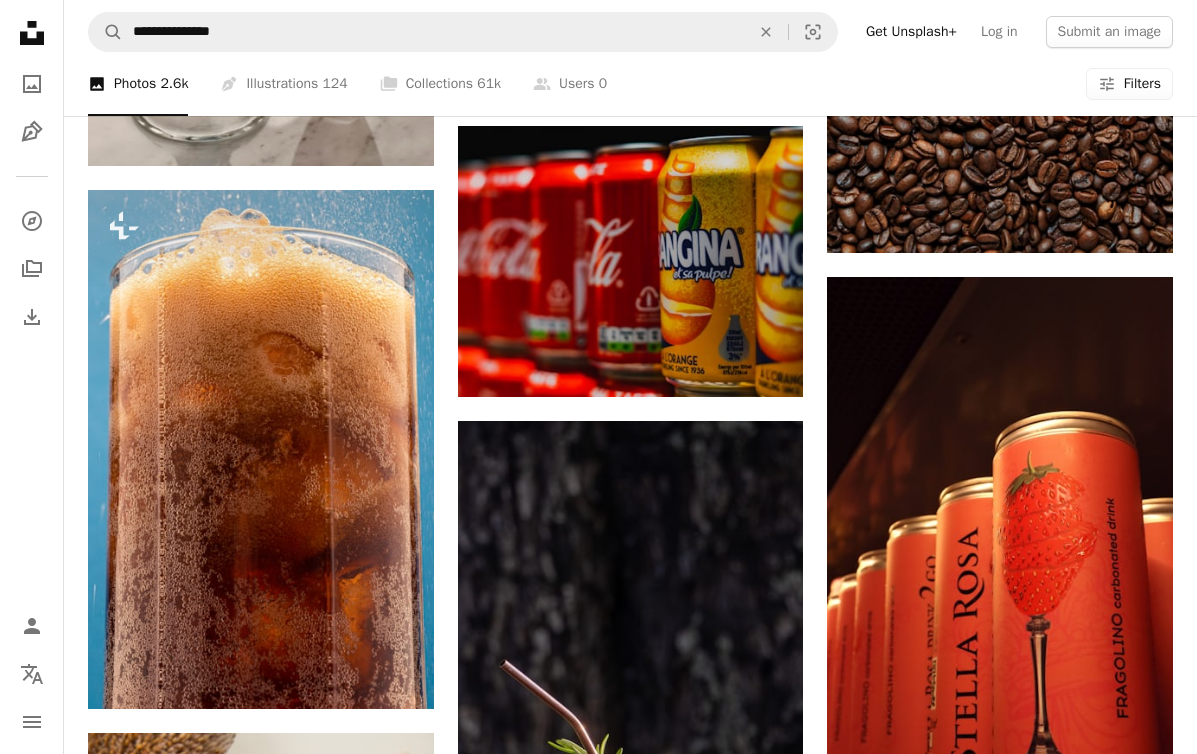 scroll, scrollTop: 2471, scrollLeft: 0, axis: vertical 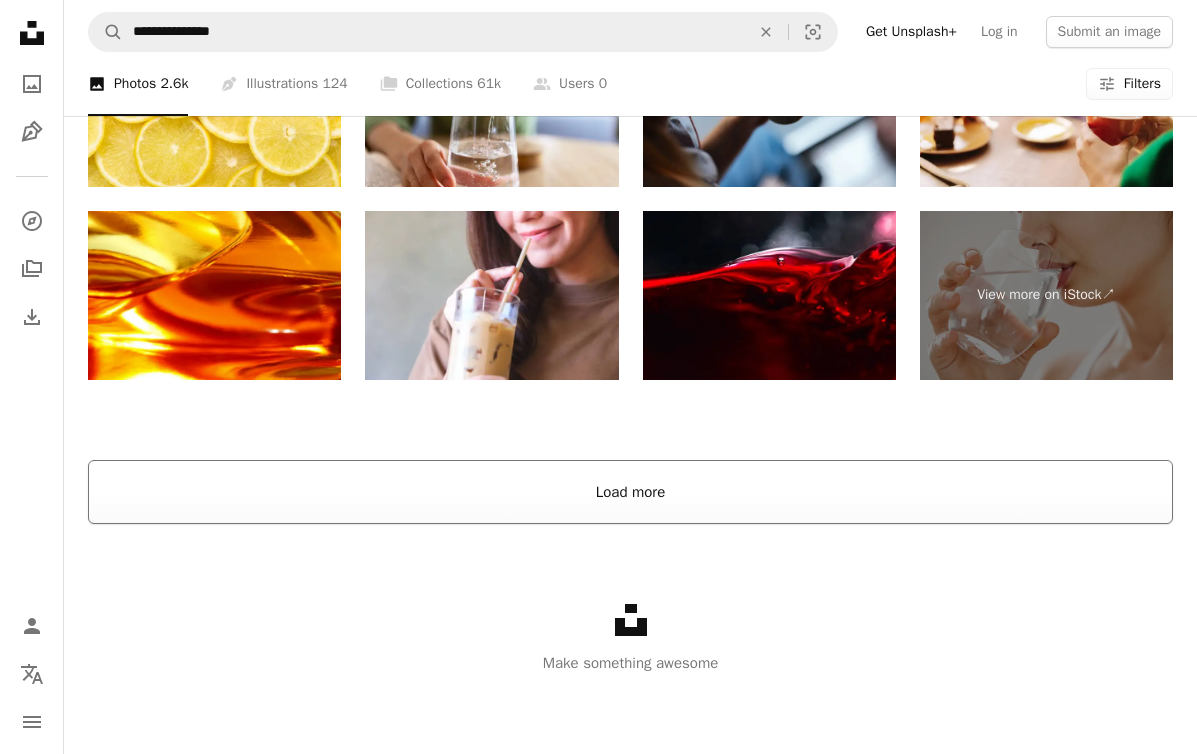 click on "Load more" at bounding box center (630, 492) 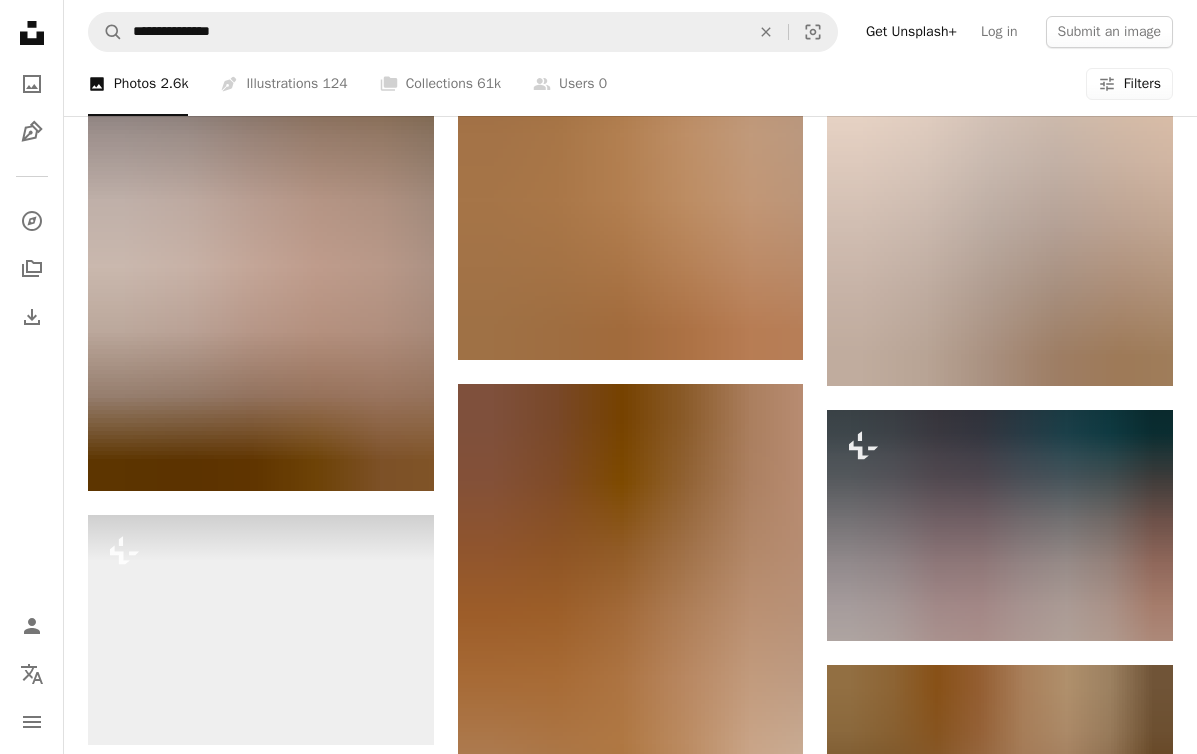scroll, scrollTop: 24848, scrollLeft: 0, axis: vertical 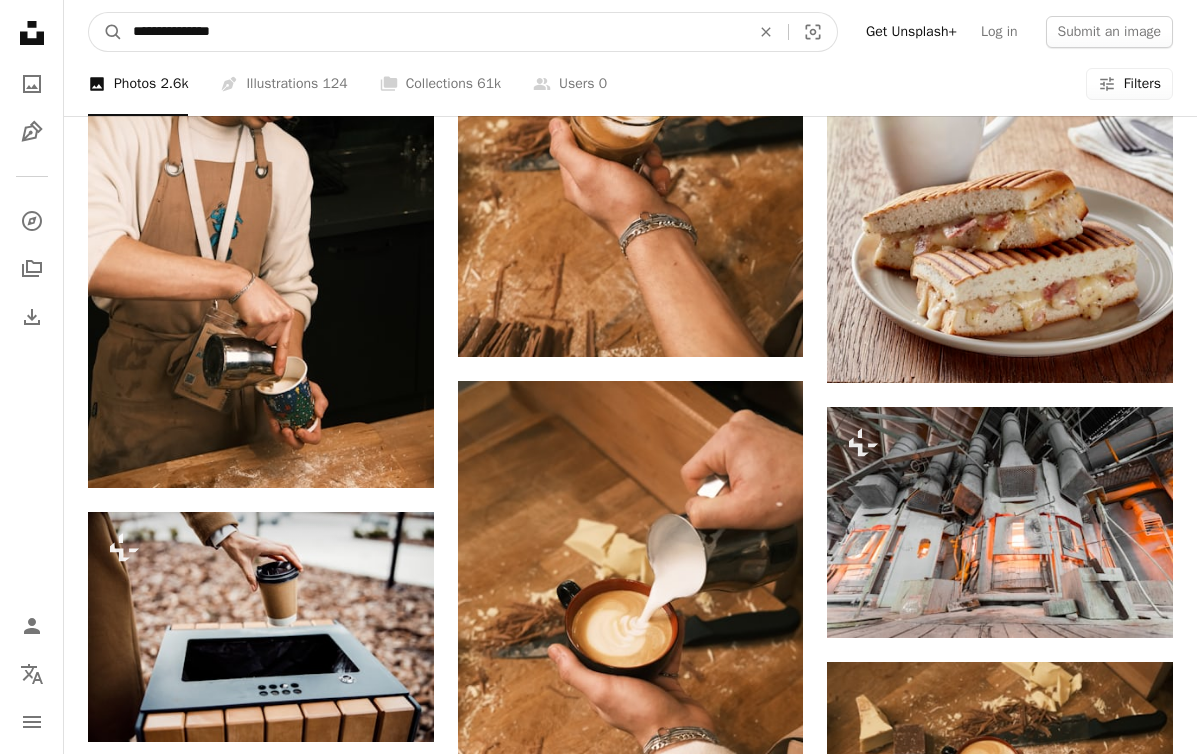 click on "**********" at bounding box center (433, 32) 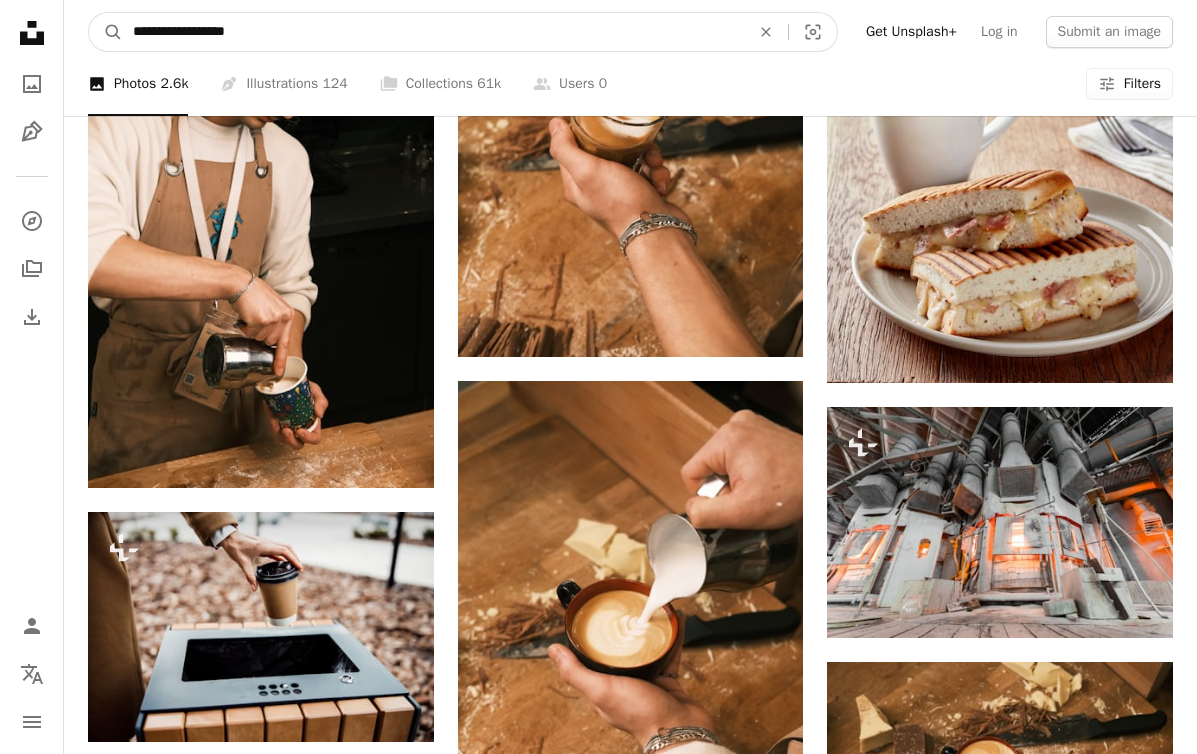 type on "**********" 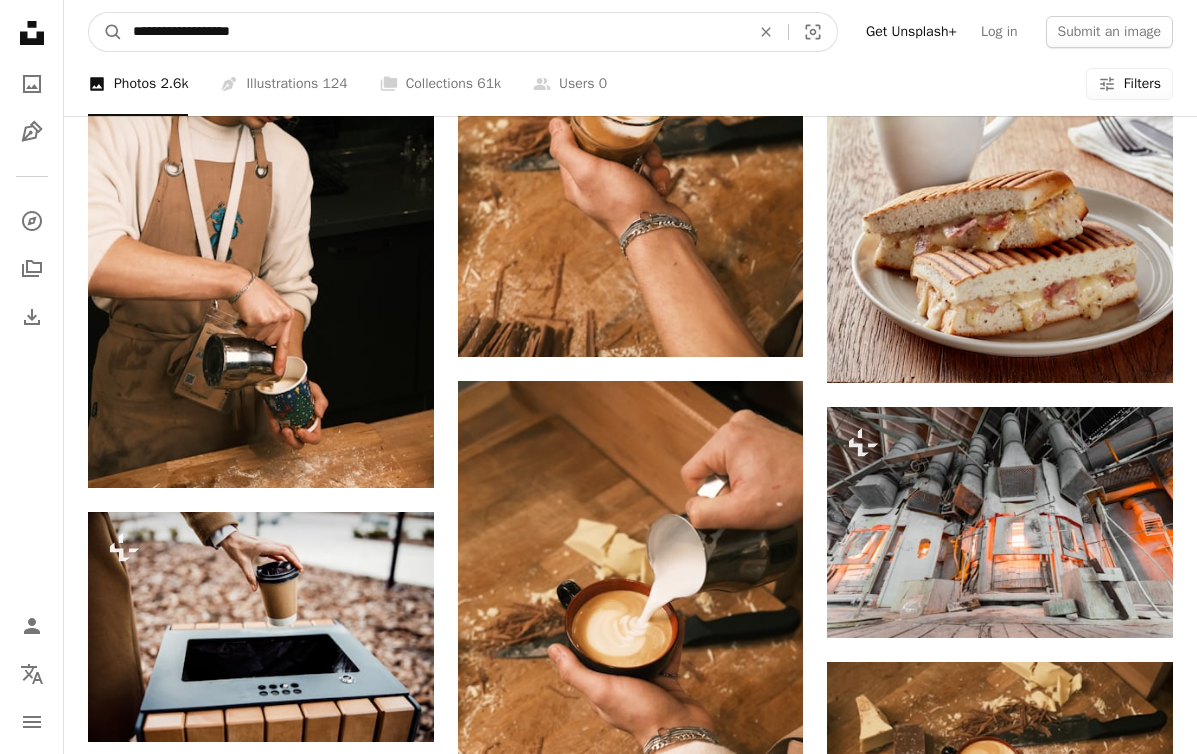 click on "A magnifying glass" at bounding box center (106, 32) 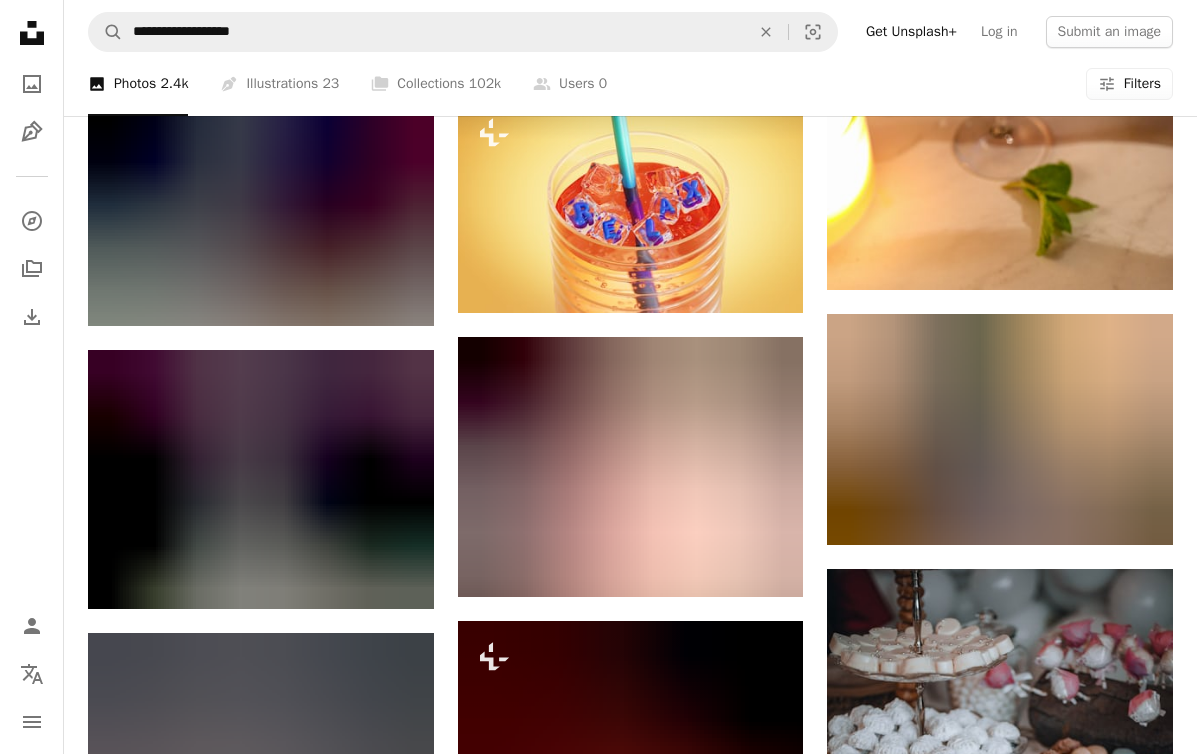 scroll, scrollTop: 1252, scrollLeft: 0, axis: vertical 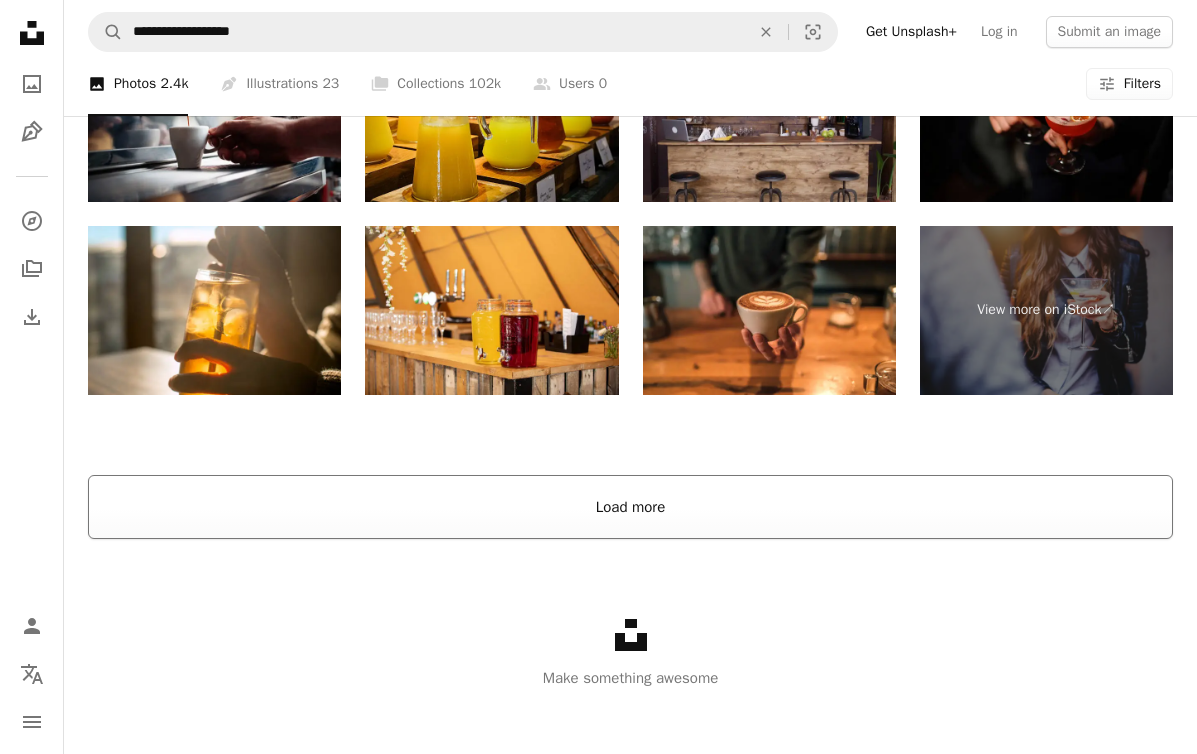 click on "Load more" at bounding box center (630, 507) 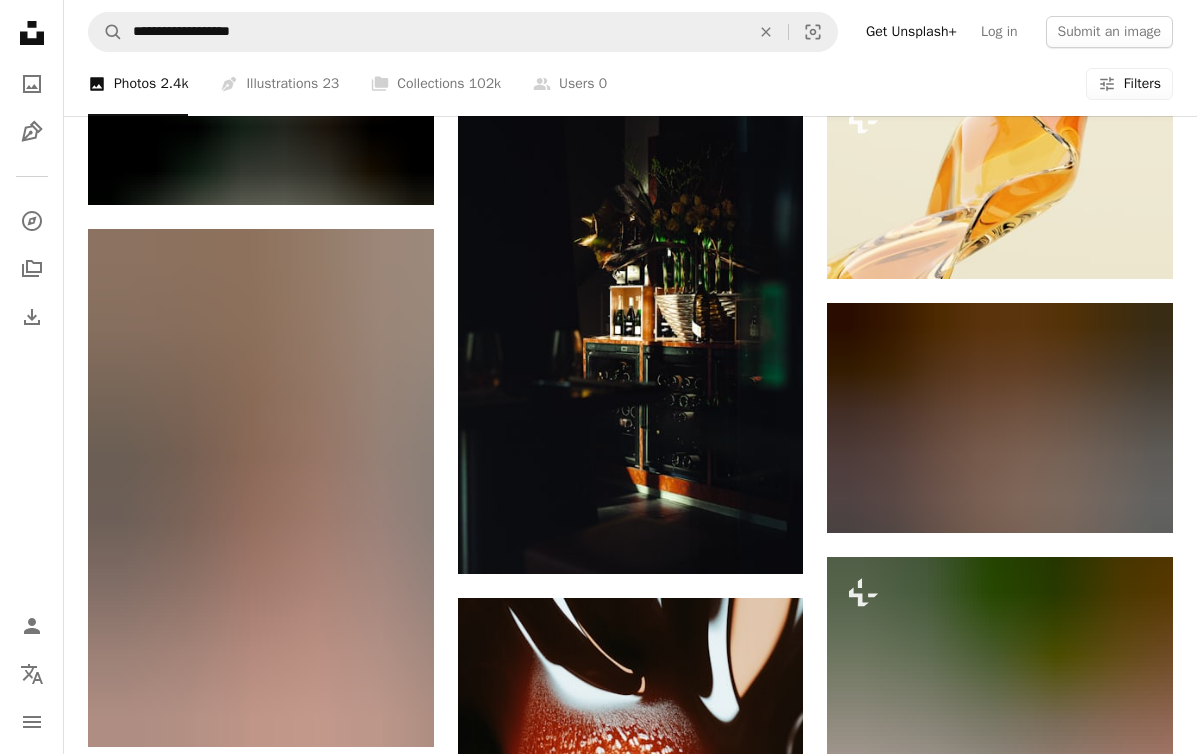 scroll, scrollTop: 15610, scrollLeft: 0, axis: vertical 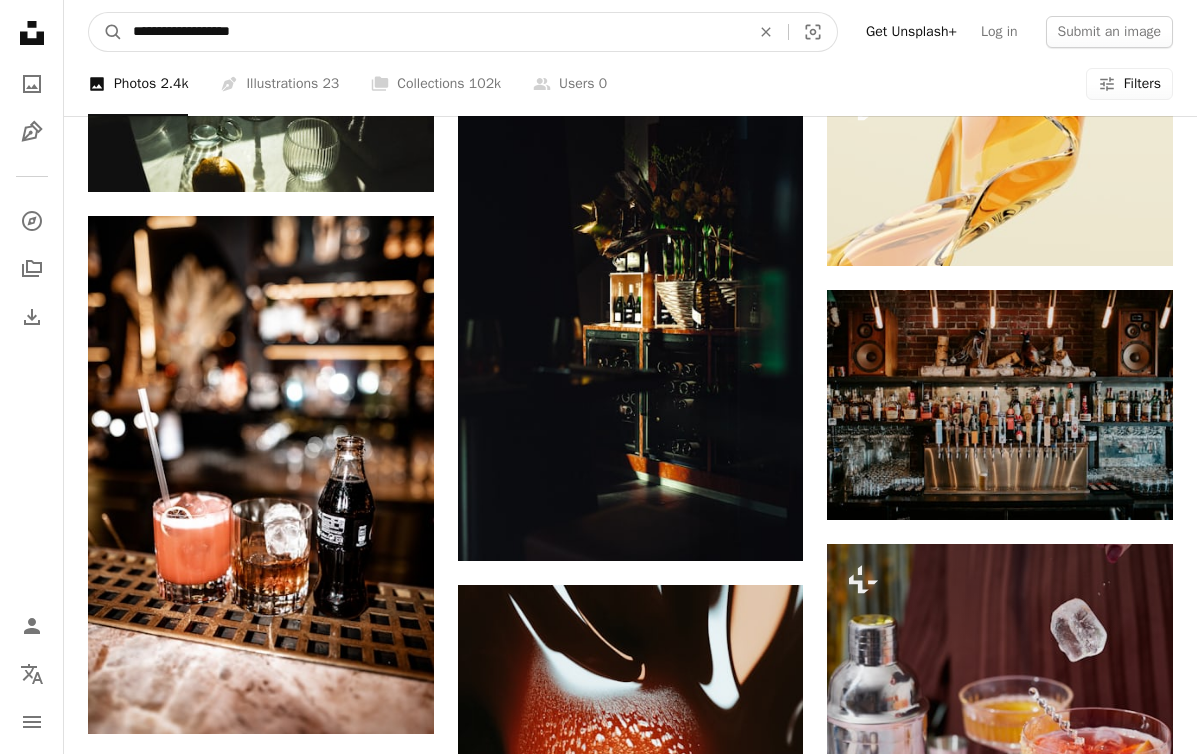 click on "**********" at bounding box center (433, 32) 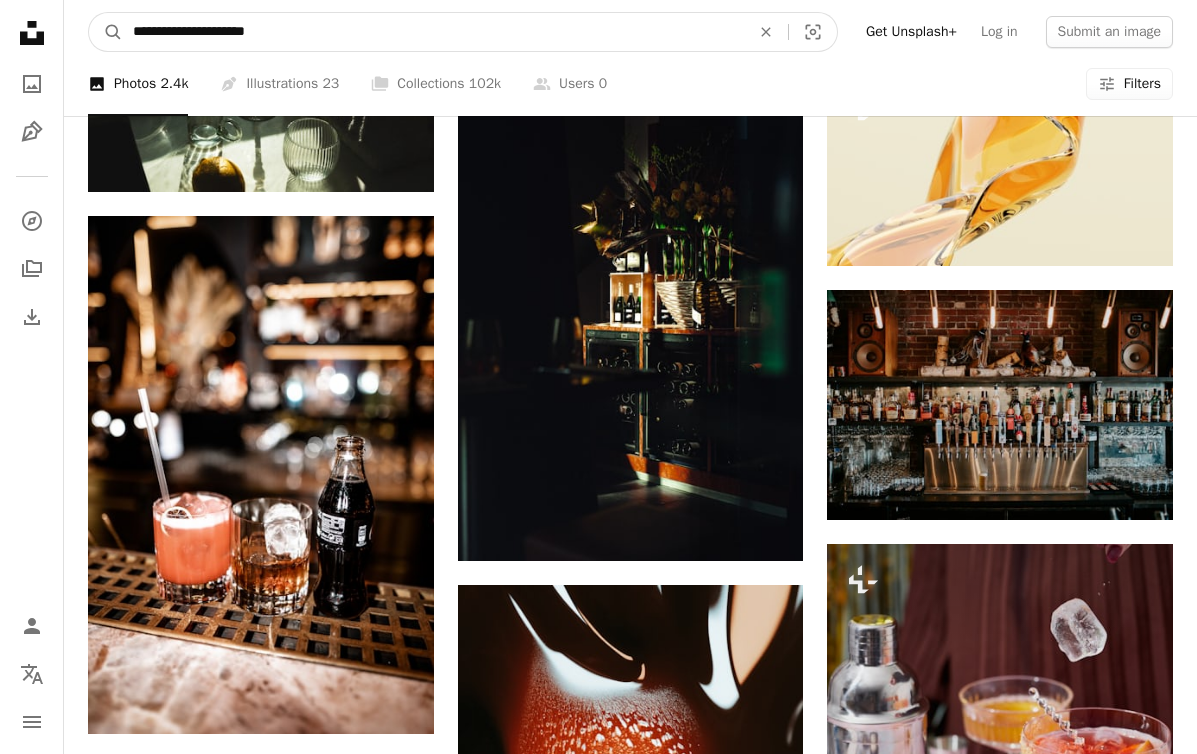 type on "**********" 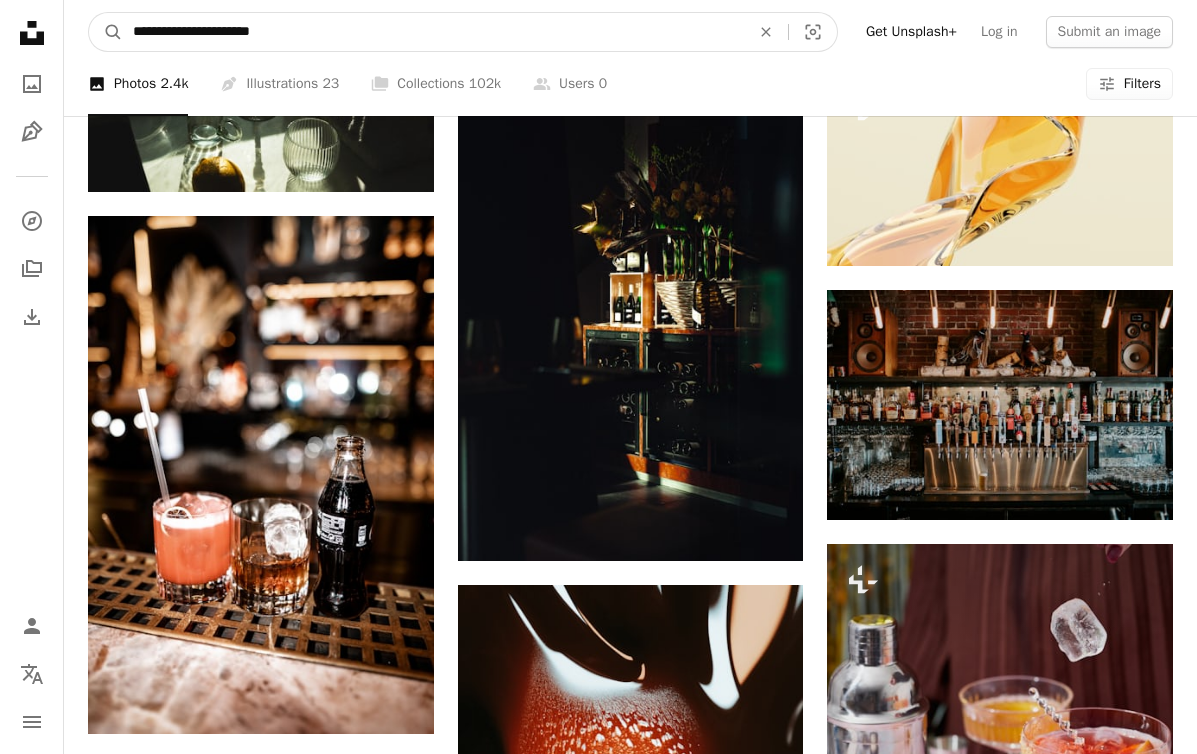 click on "A magnifying glass" at bounding box center (106, 32) 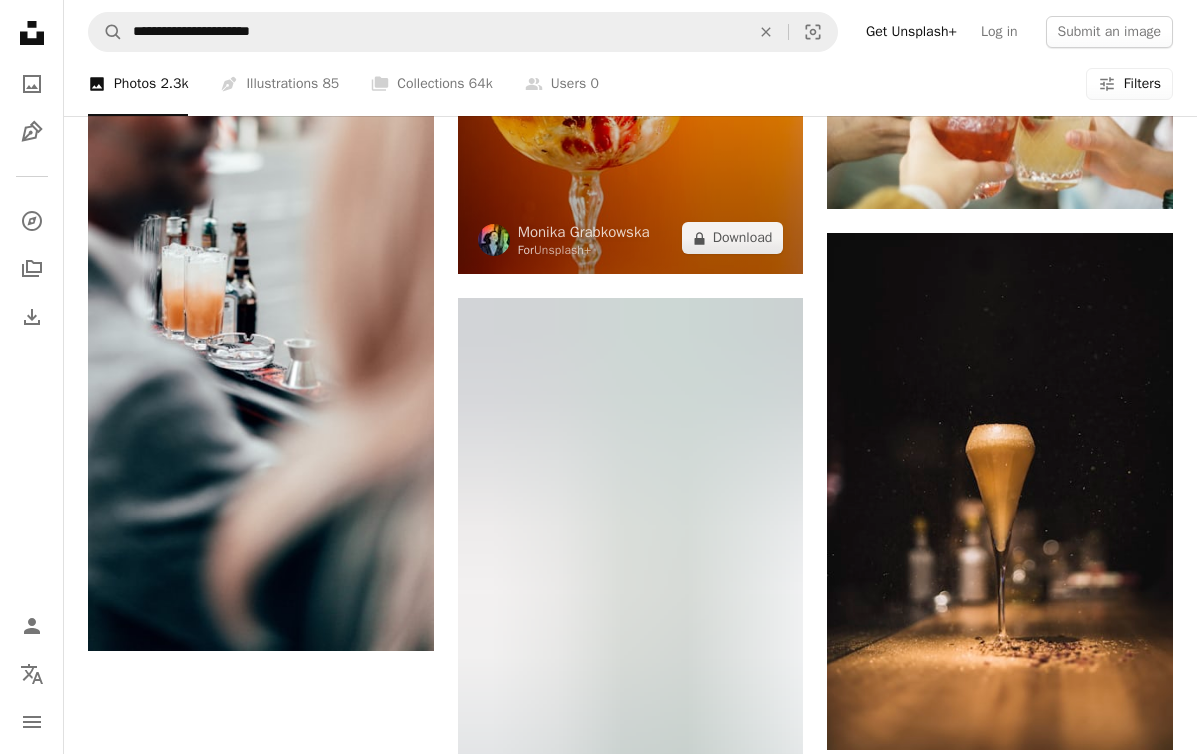 scroll, scrollTop: 2730, scrollLeft: 0, axis: vertical 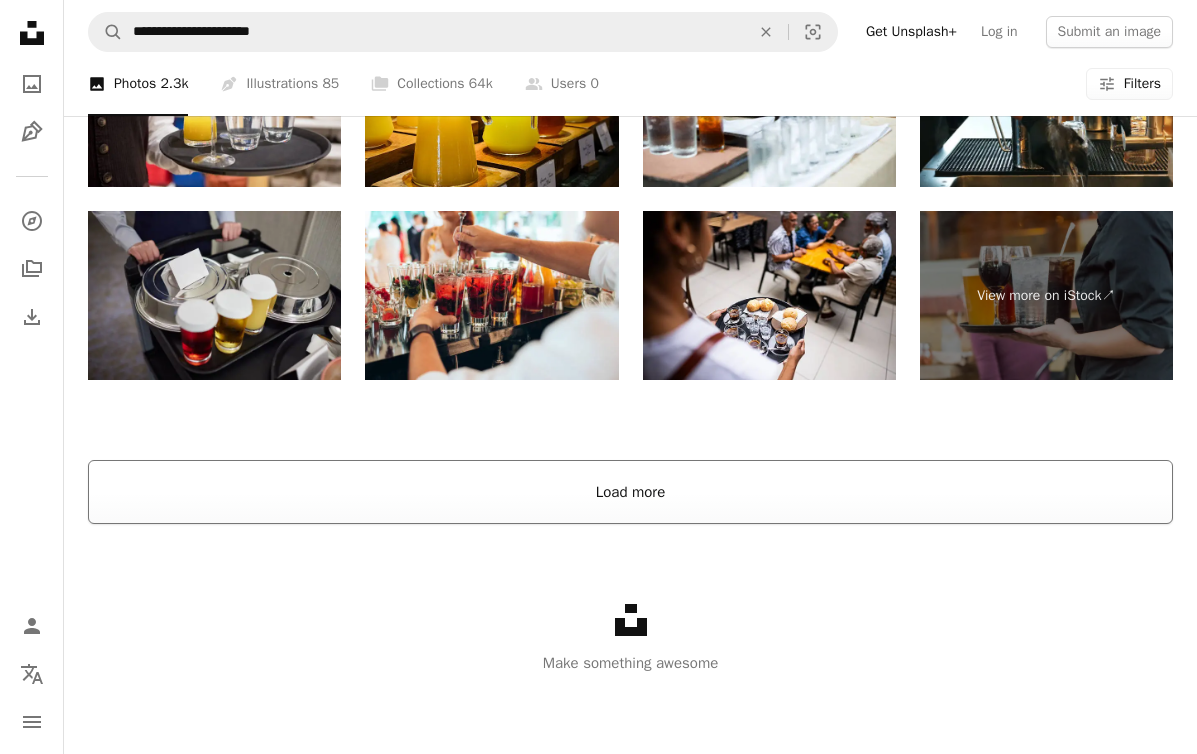 click on "Load more" at bounding box center (630, 492) 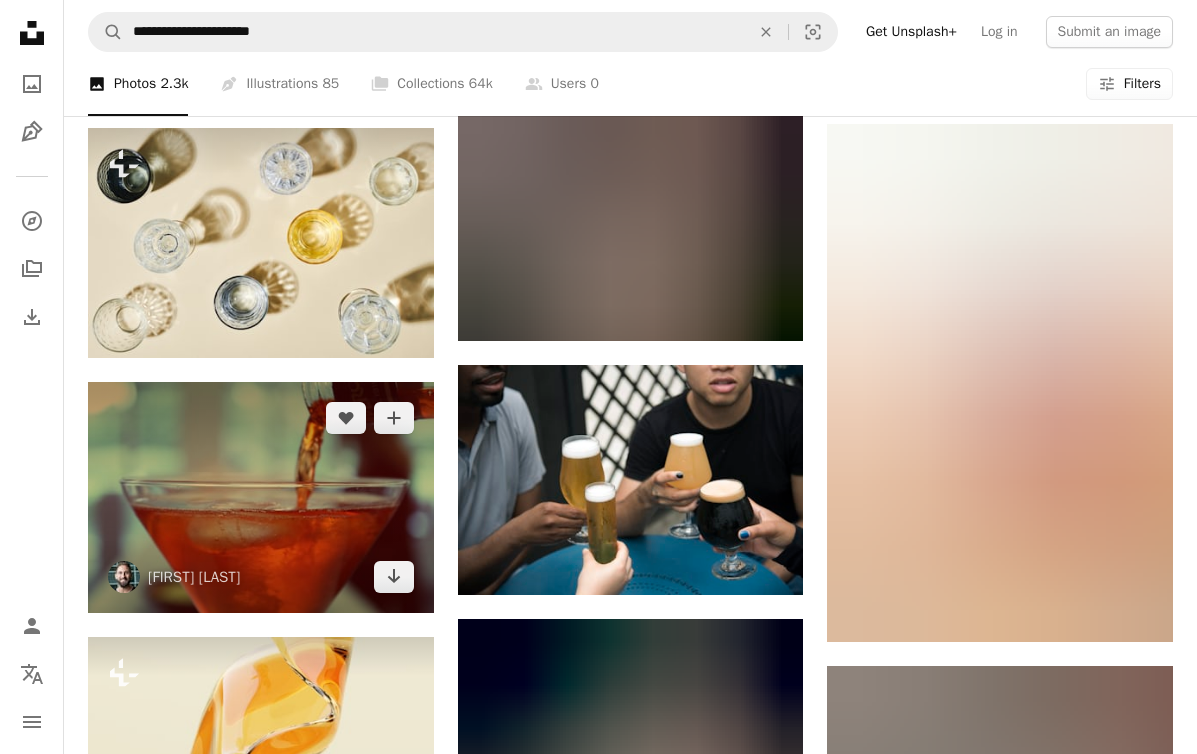 scroll, scrollTop: 6407, scrollLeft: 0, axis: vertical 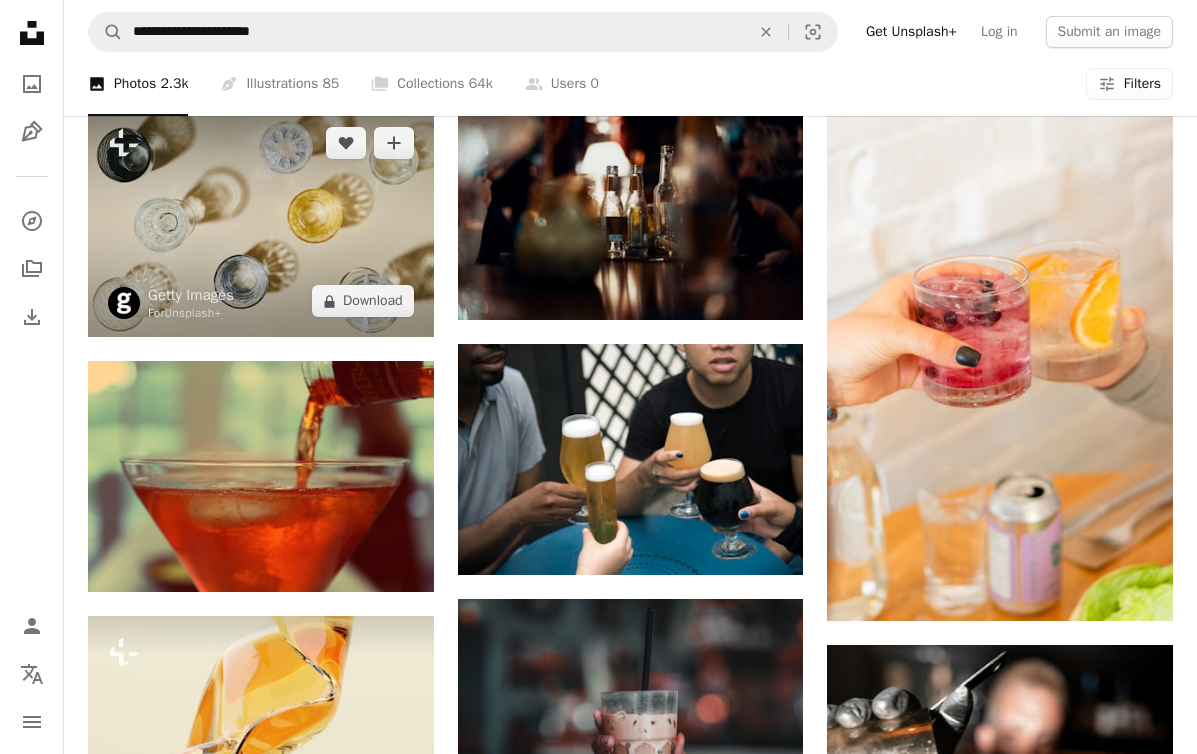 click at bounding box center [261, 222] 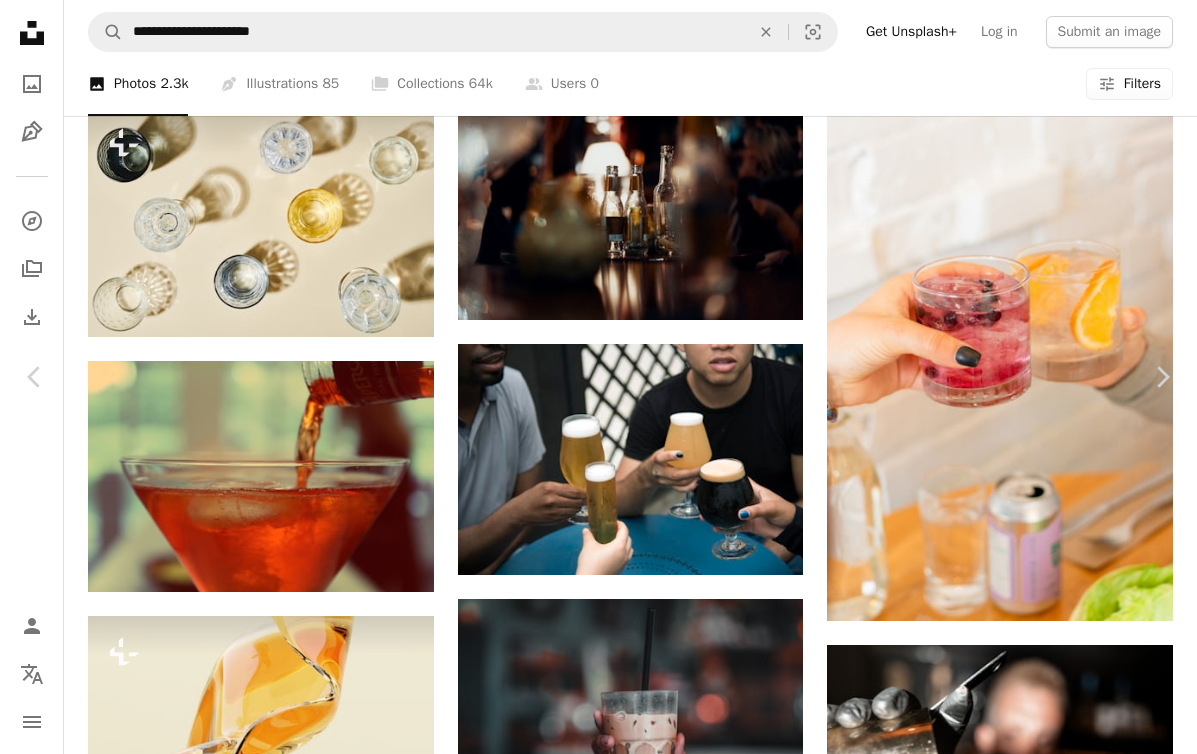 click on "An X shape" at bounding box center (20, 20) 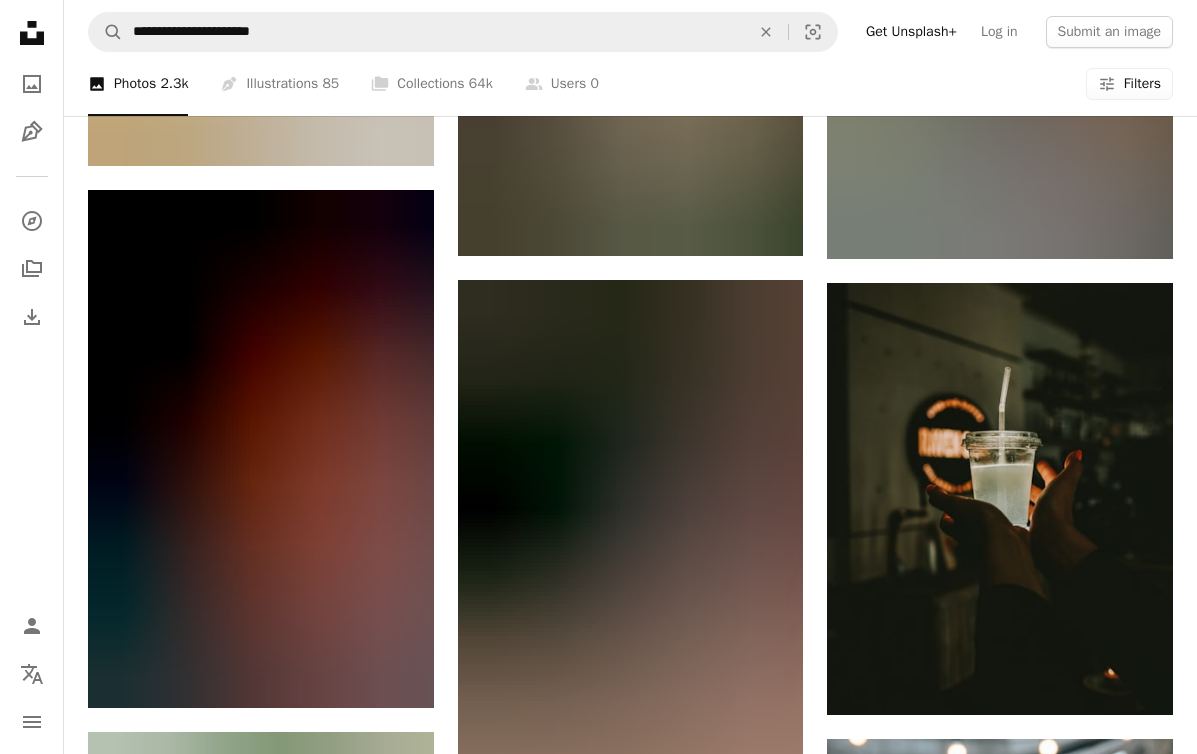 scroll, scrollTop: 11823, scrollLeft: 0, axis: vertical 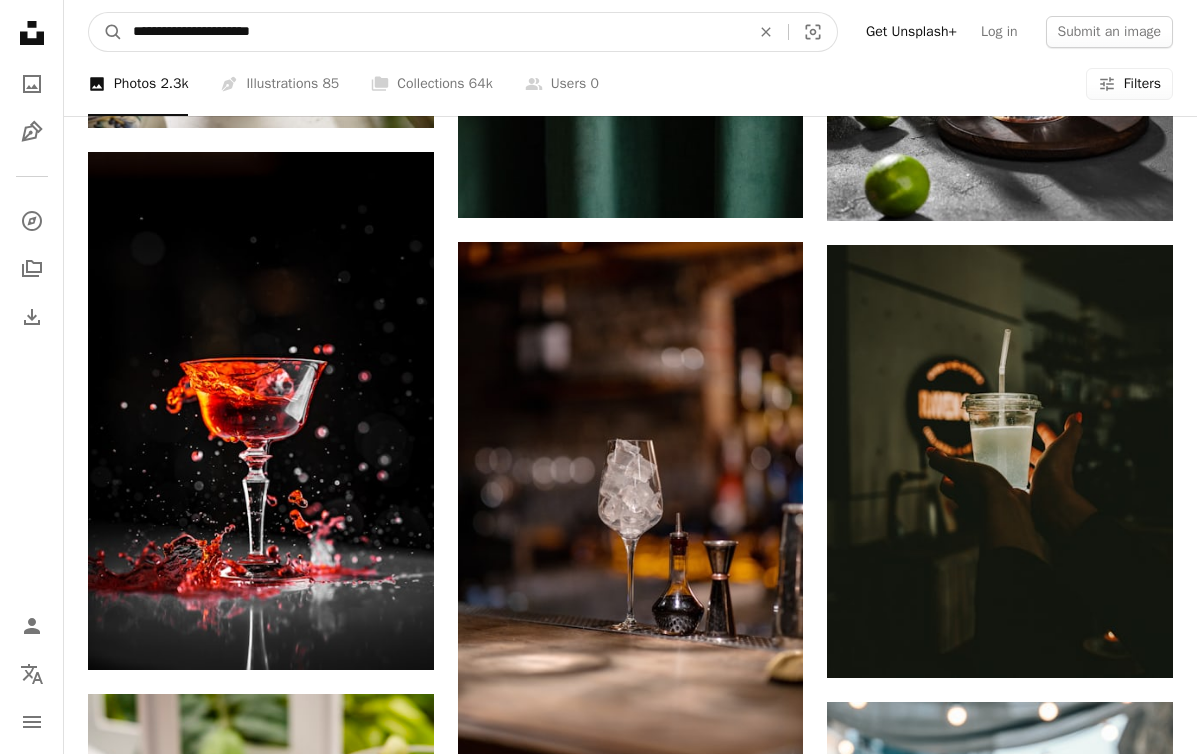 click on "**********" at bounding box center (433, 32) 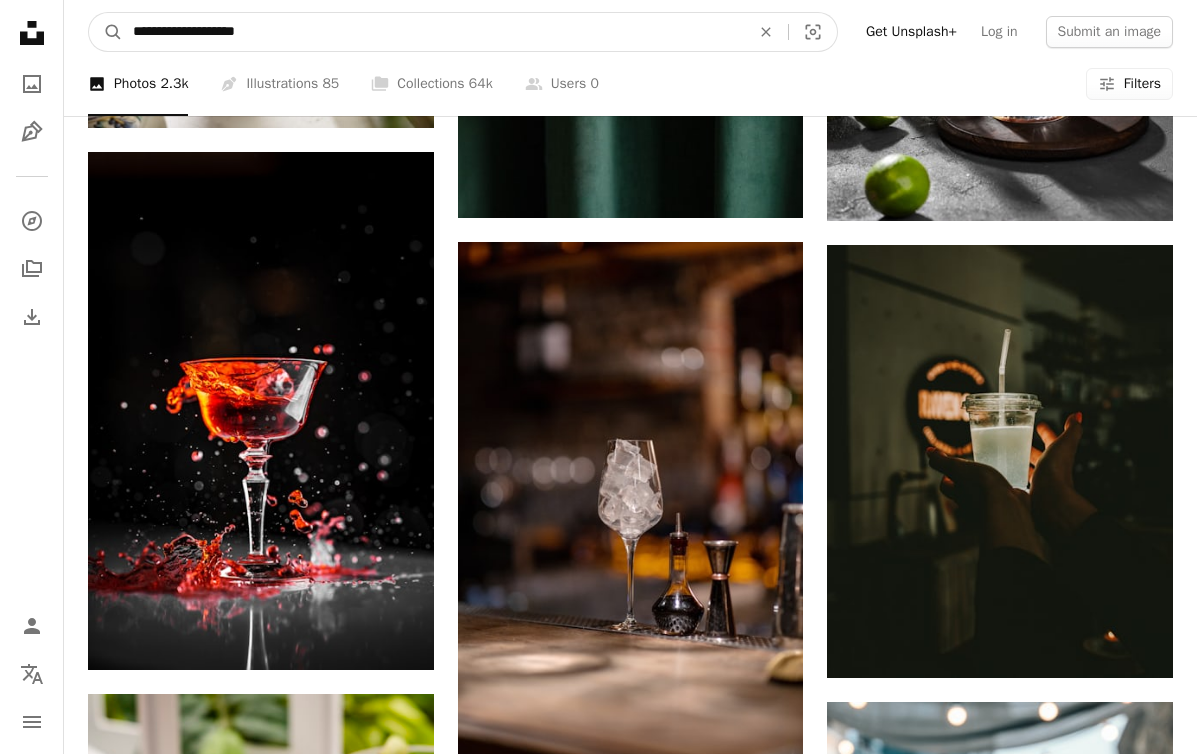 type on "**********" 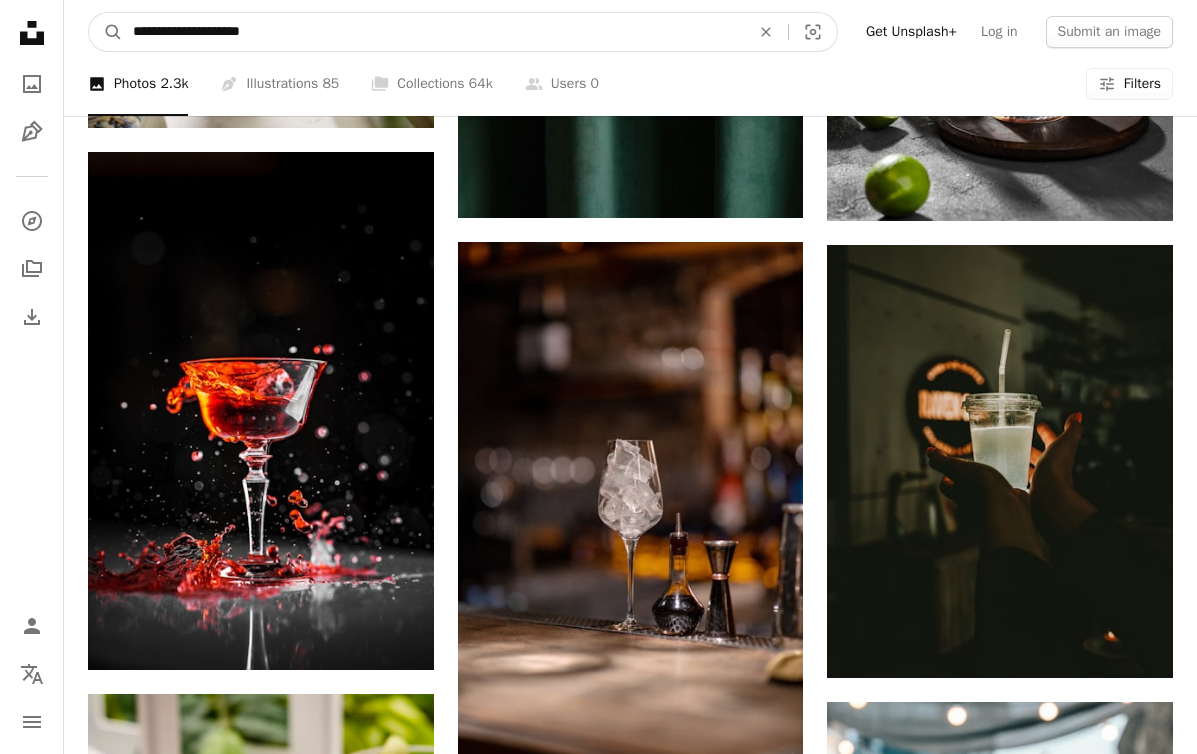 click on "A magnifying glass" at bounding box center [106, 32] 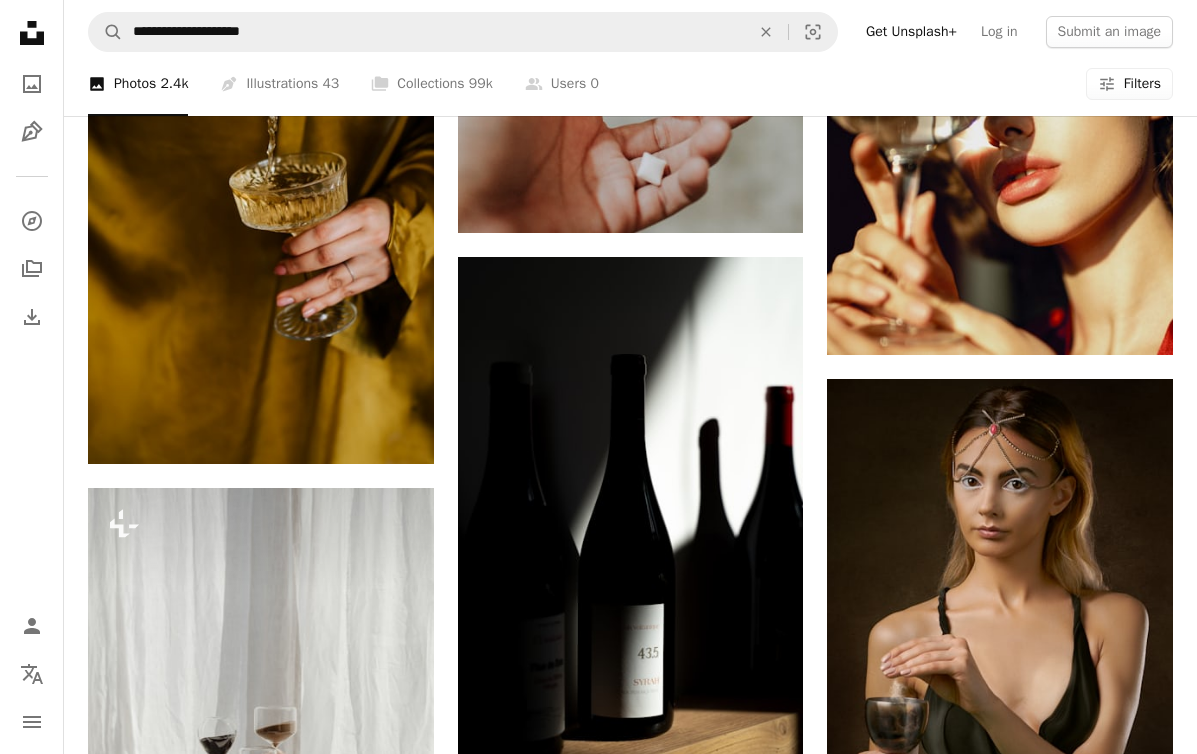scroll, scrollTop: 1083, scrollLeft: 0, axis: vertical 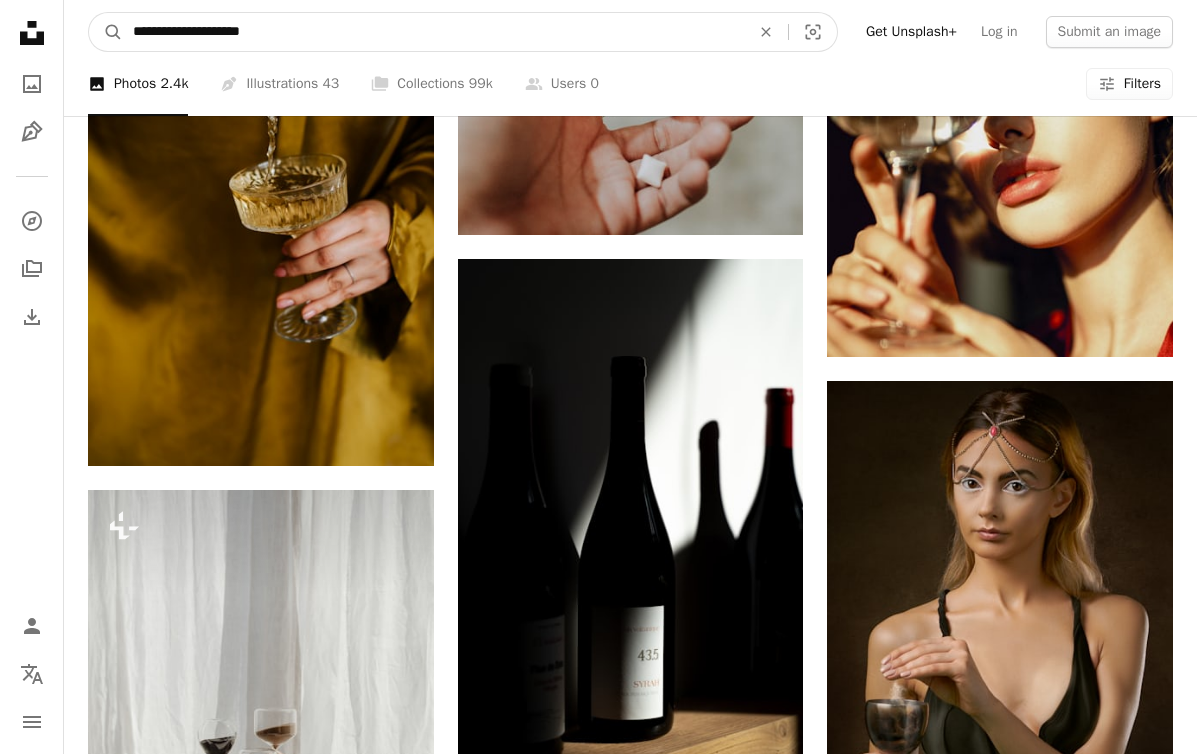 click on "**********" at bounding box center [433, 32] 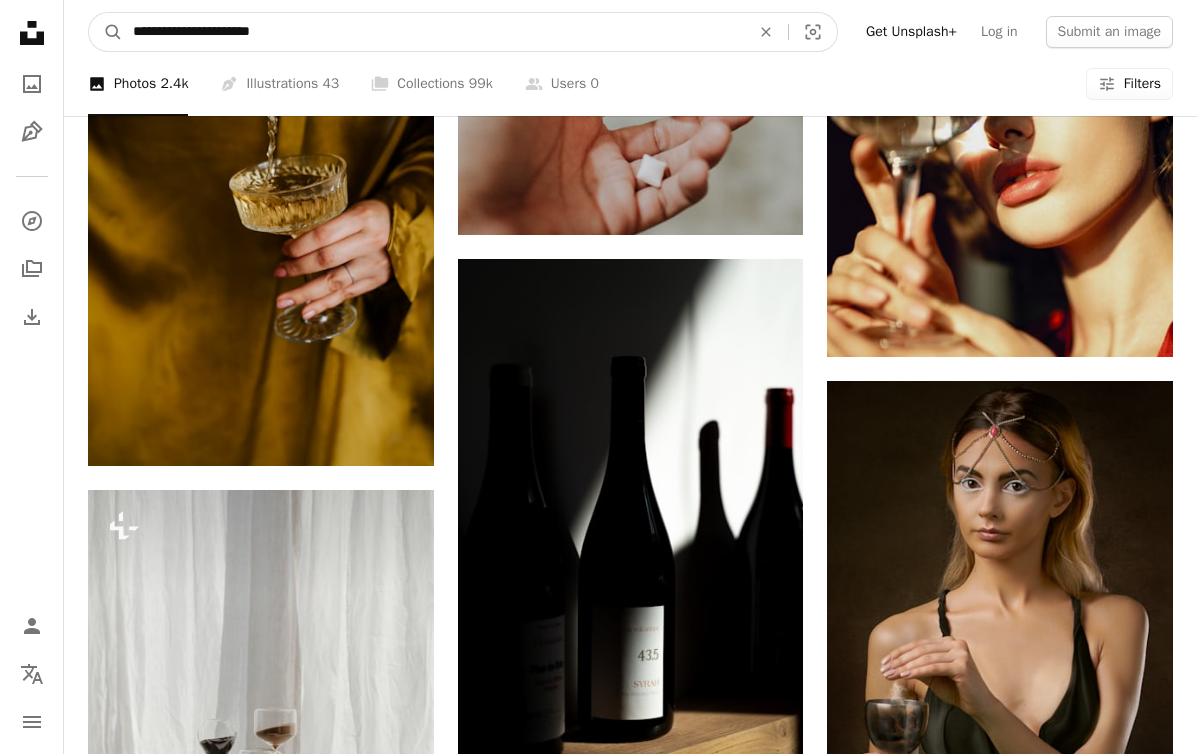 type on "**********" 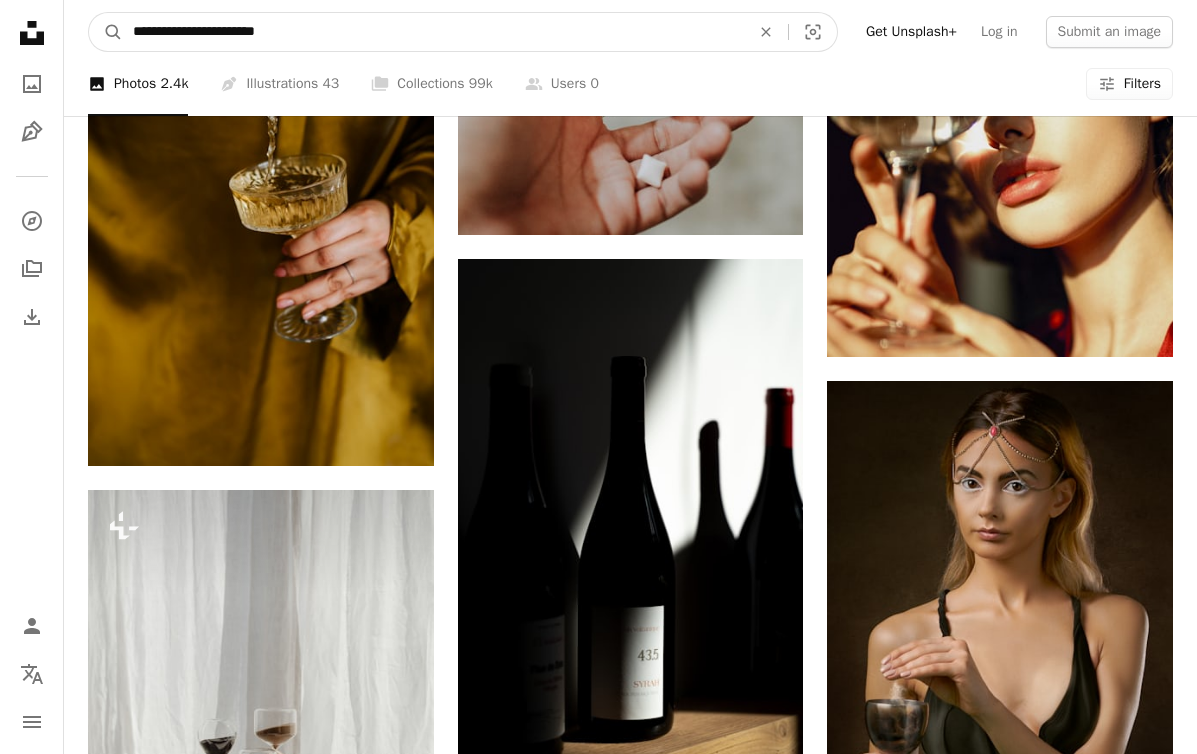click on "A magnifying glass" at bounding box center (106, 32) 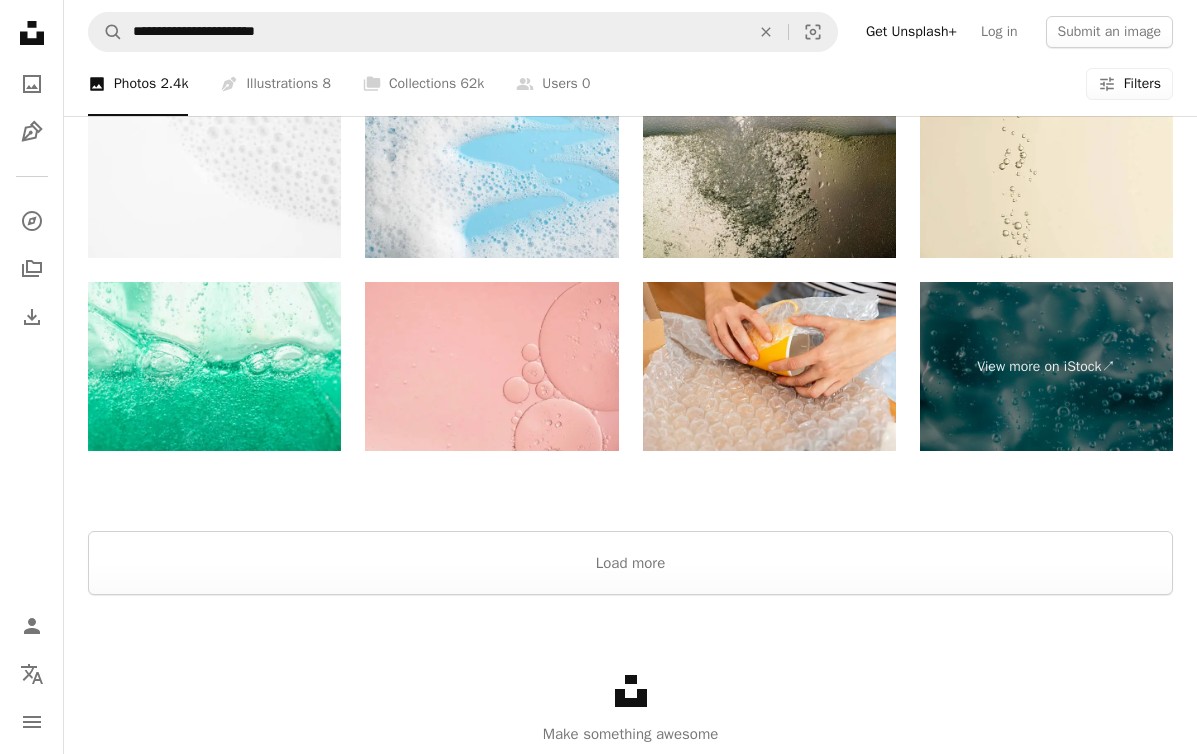 scroll, scrollTop: 3545, scrollLeft: 0, axis: vertical 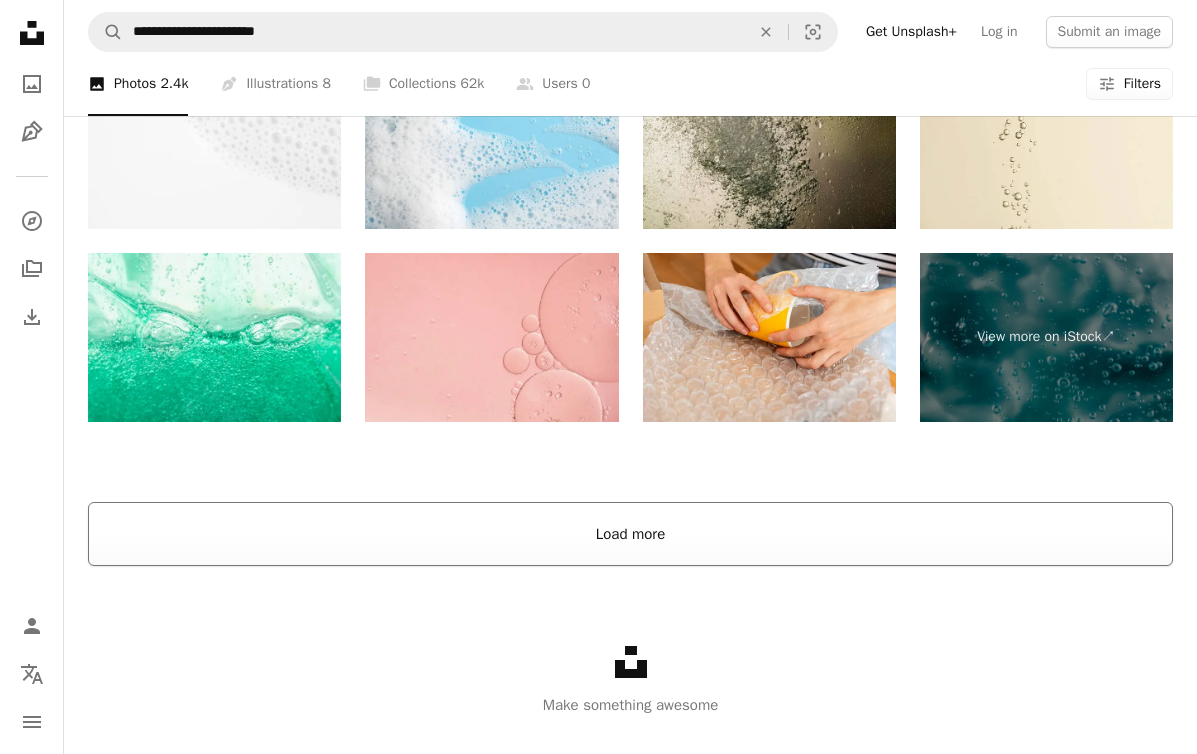 click on "Load more" at bounding box center (630, 534) 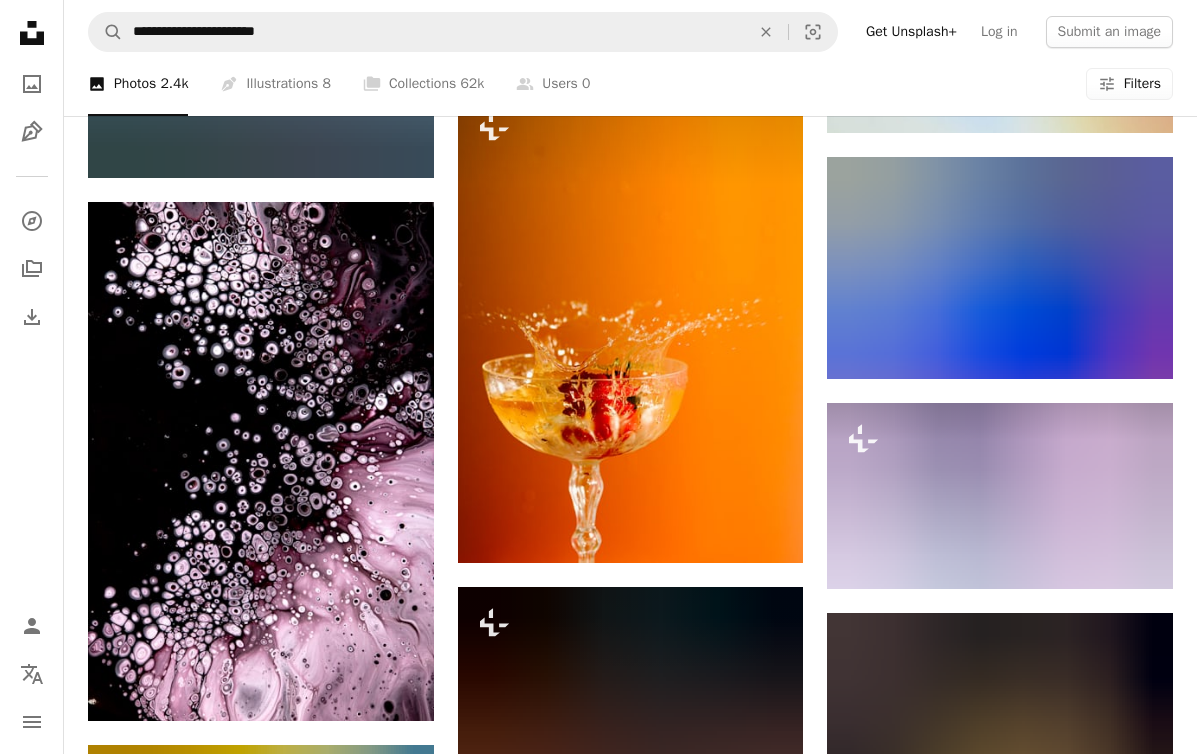 scroll, scrollTop: 18016, scrollLeft: 0, axis: vertical 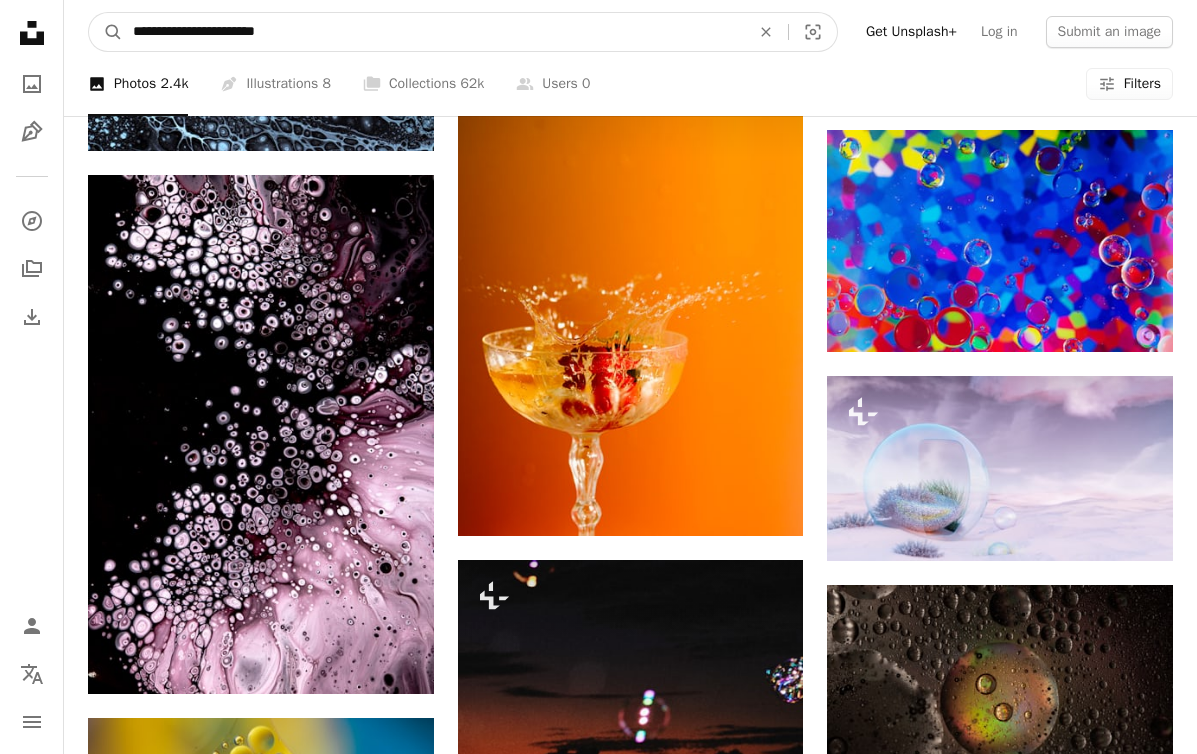 click on "**********" at bounding box center [433, 32] 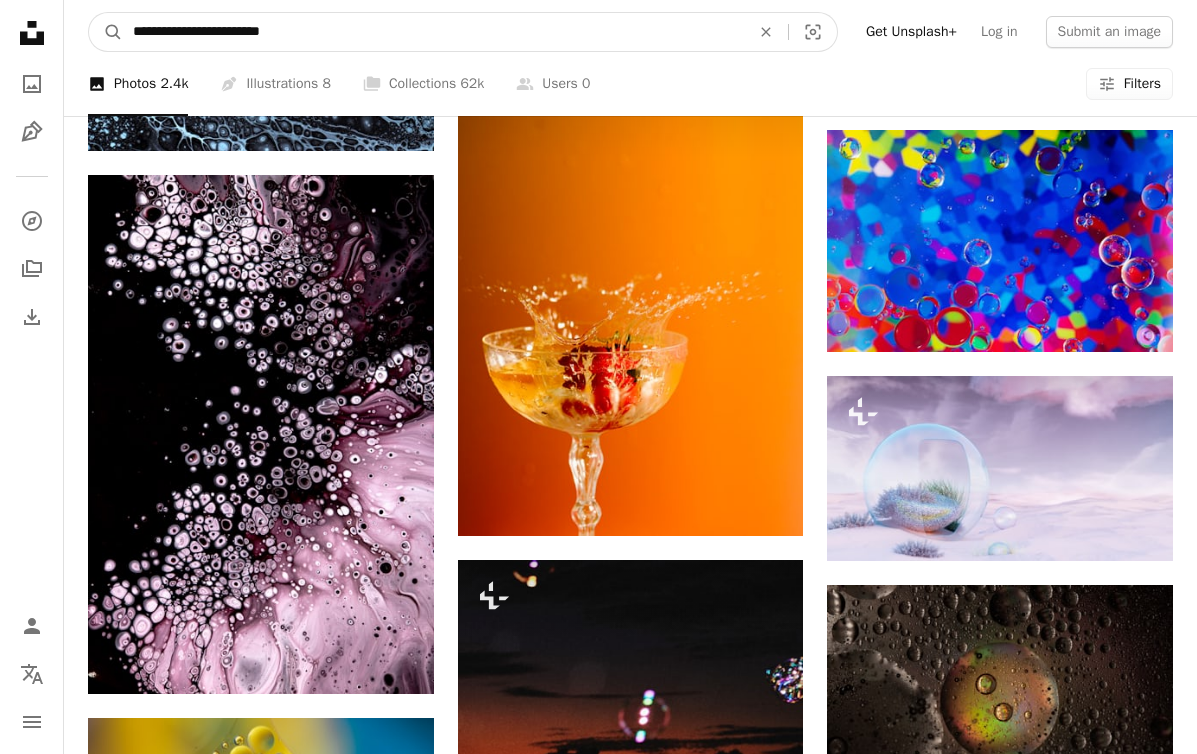 type on "**********" 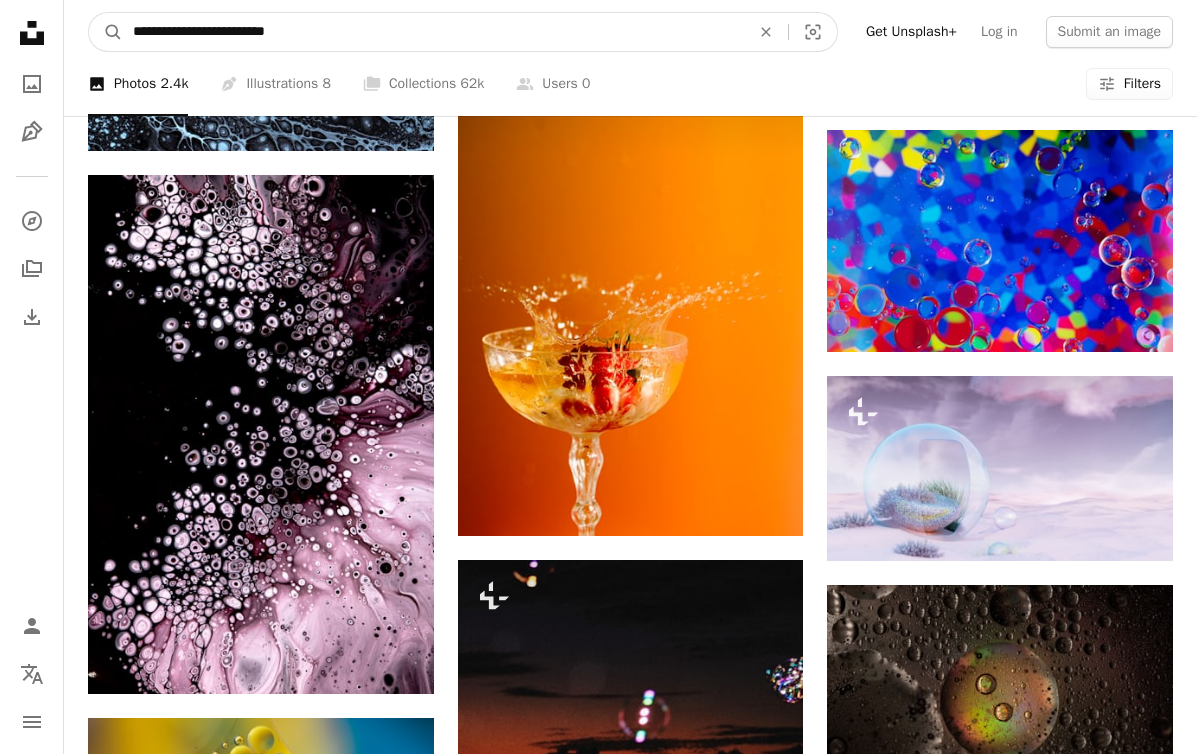 click on "A magnifying glass" at bounding box center [106, 32] 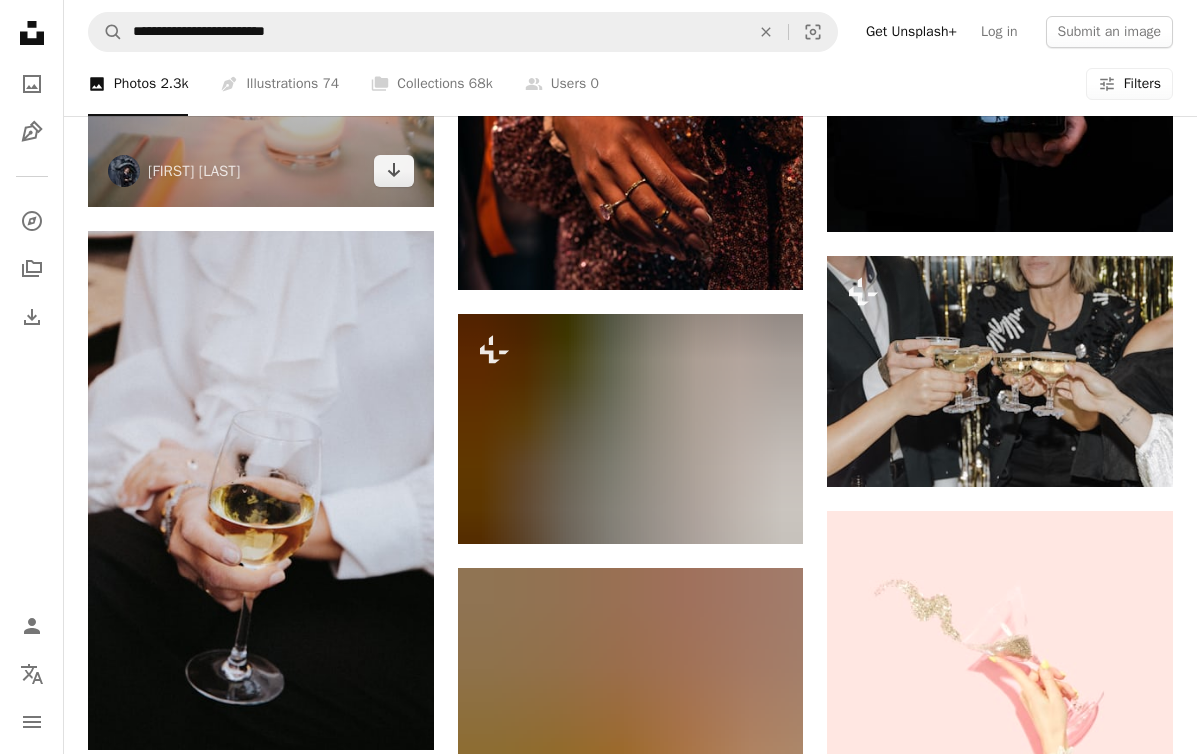 scroll, scrollTop: 1297, scrollLeft: 0, axis: vertical 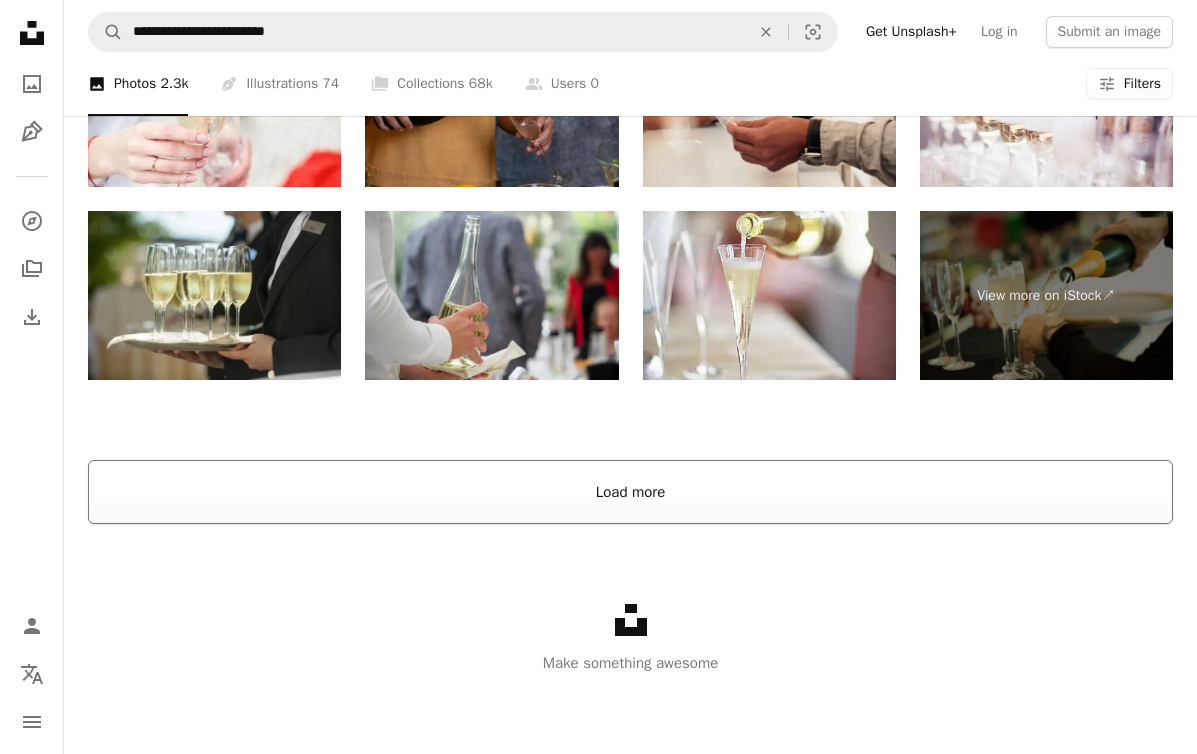 click on "Load more" at bounding box center [630, 492] 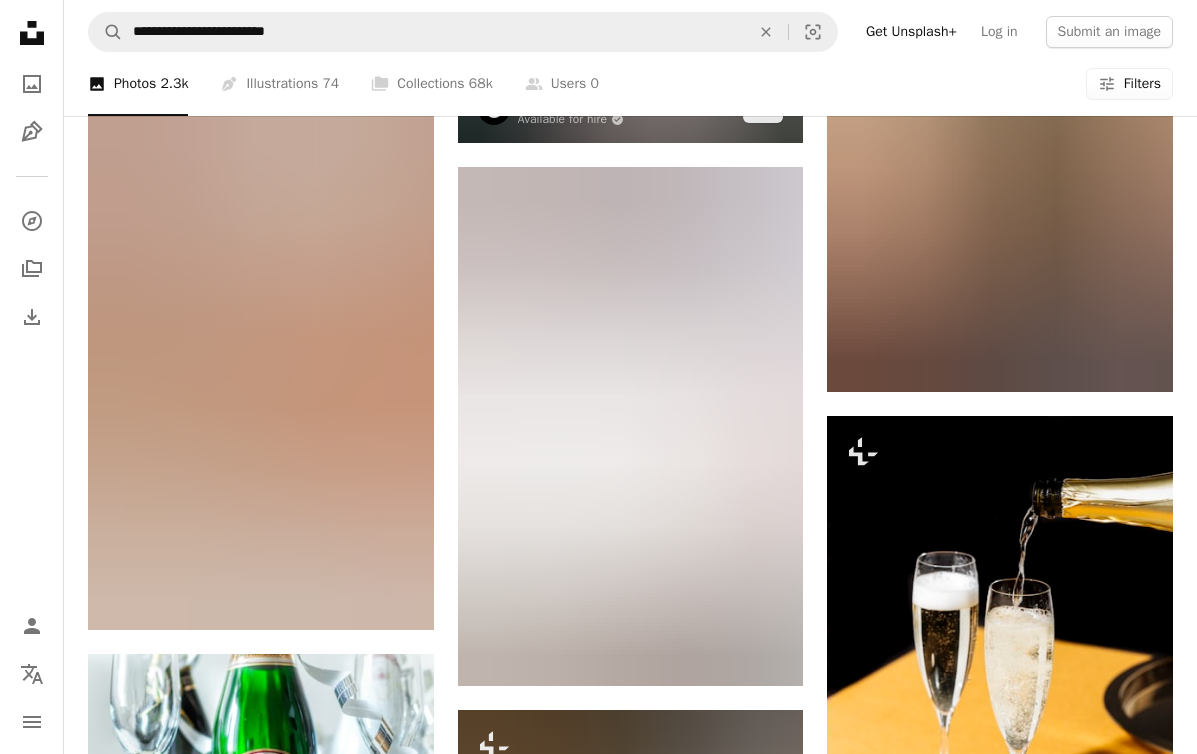 scroll, scrollTop: 4604, scrollLeft: 0, axis: vertical 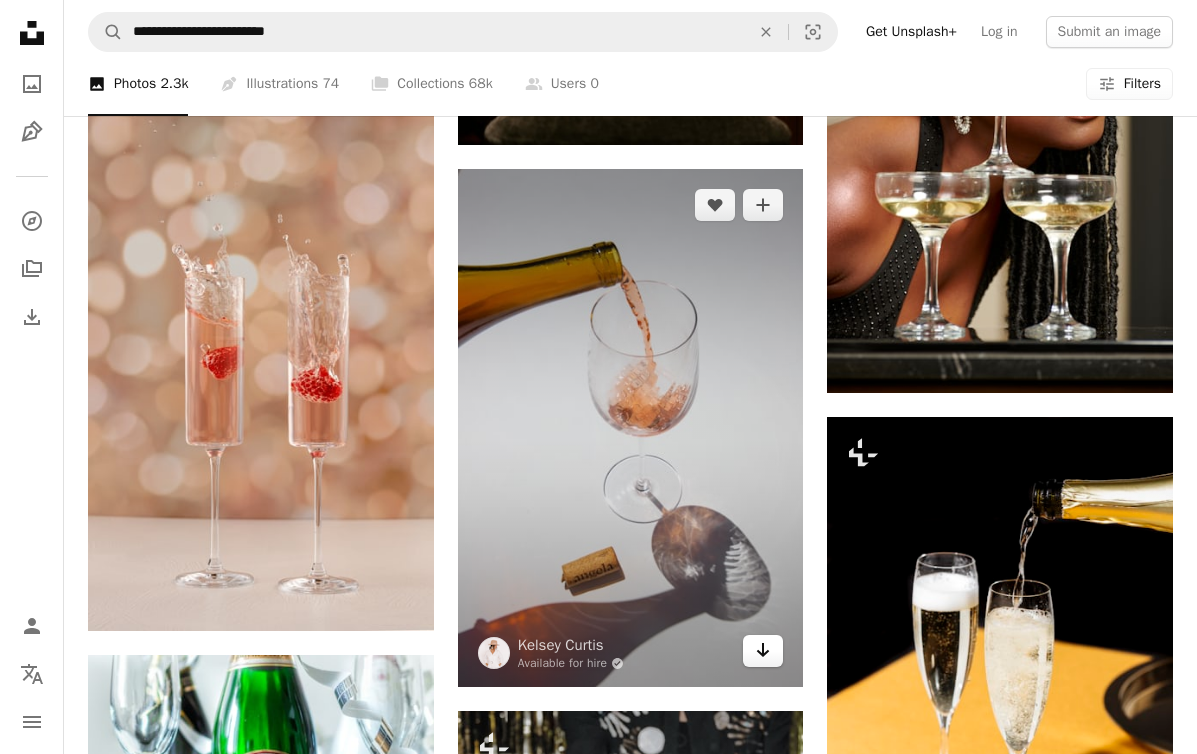 click on "Arrow pointing down" 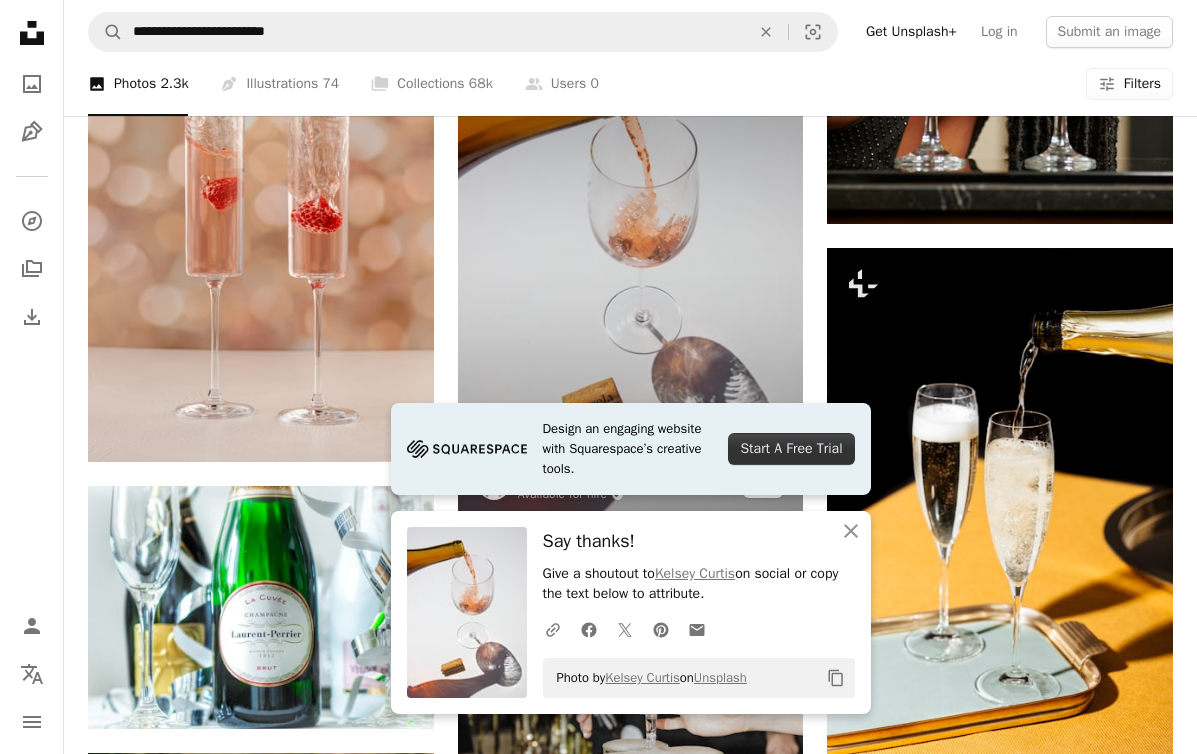 scroll, scrollTop: 4782, scrollLeft: 0, axis: vertical 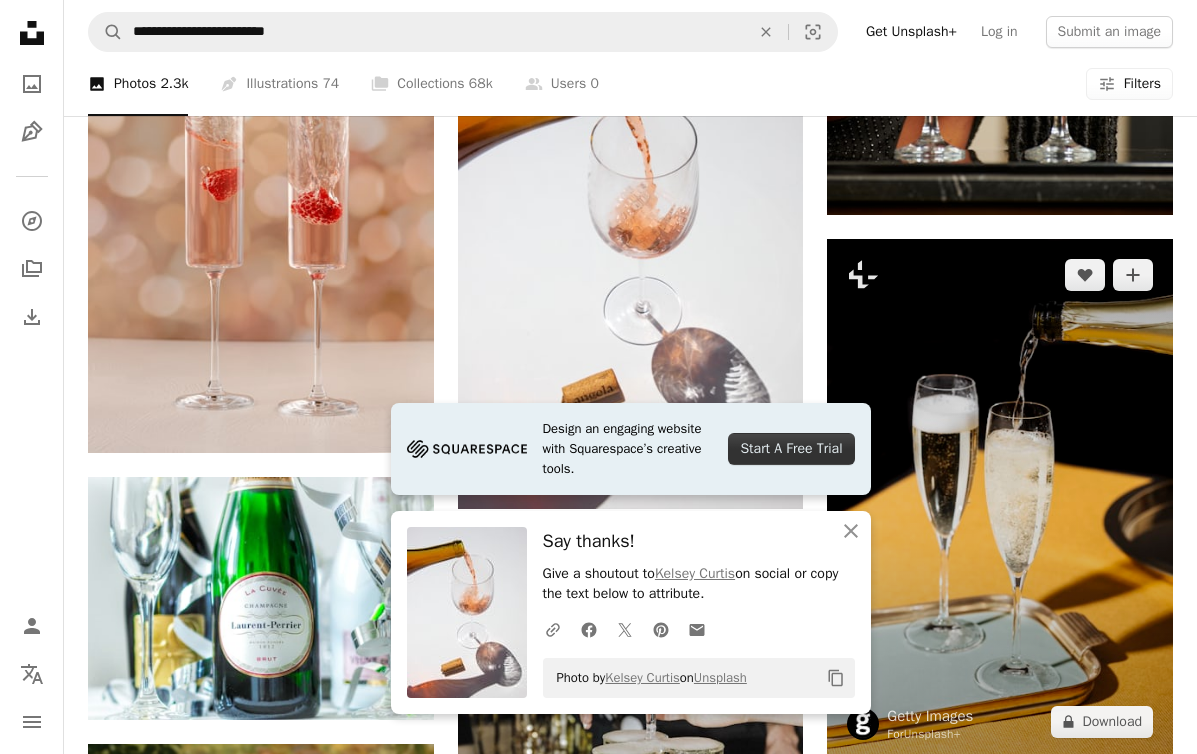 click at bounding box center [1000, 498] 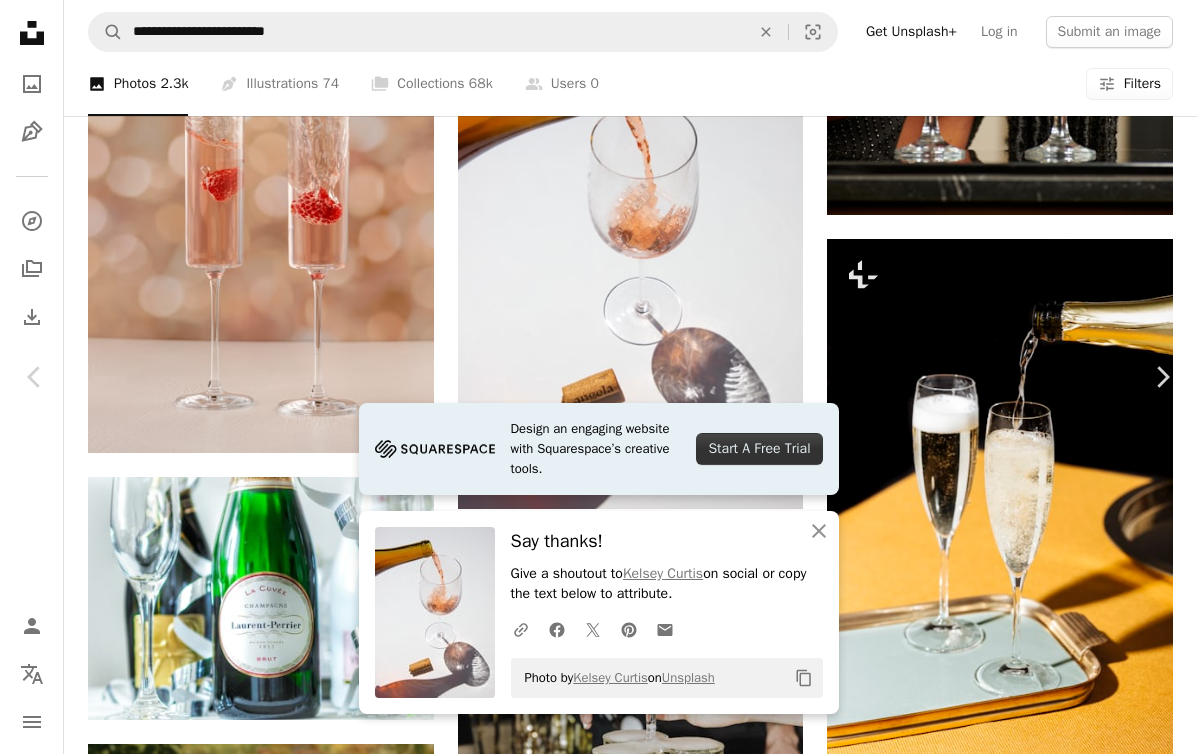 click on "An X shape" at bounding box center [20, 20] 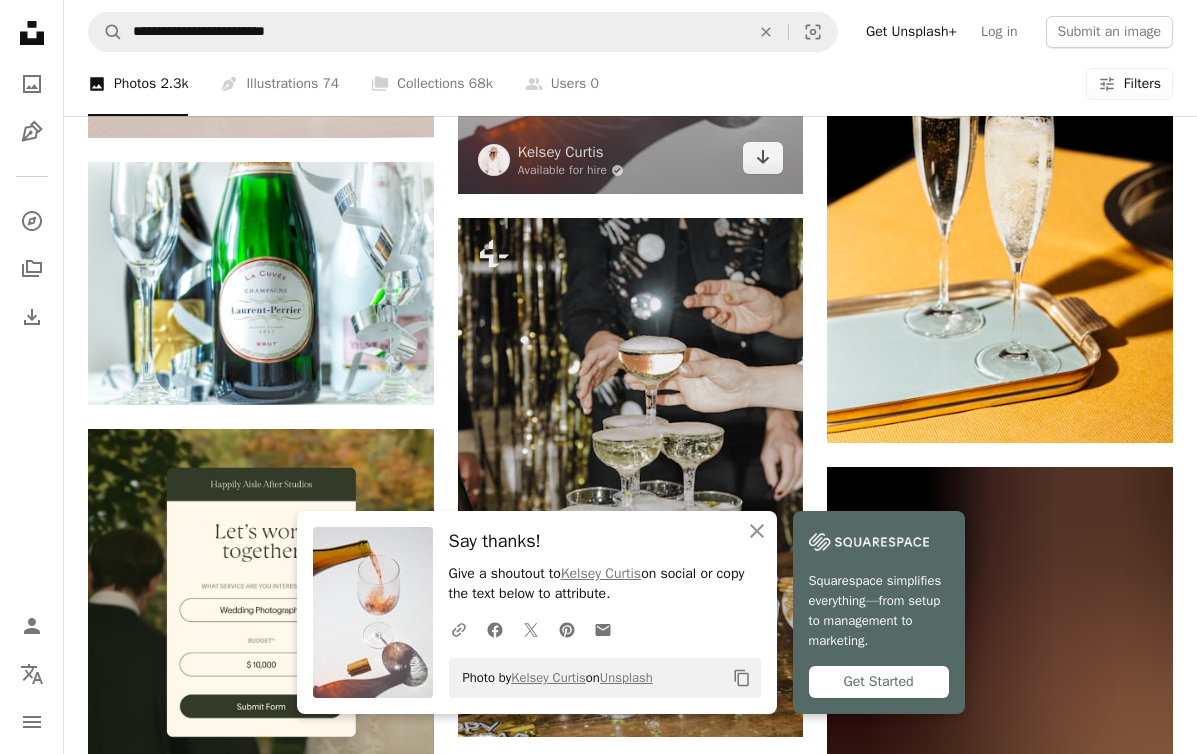 scroll, scrollTop: 5130, scrollLeft: 0, axis: vertical 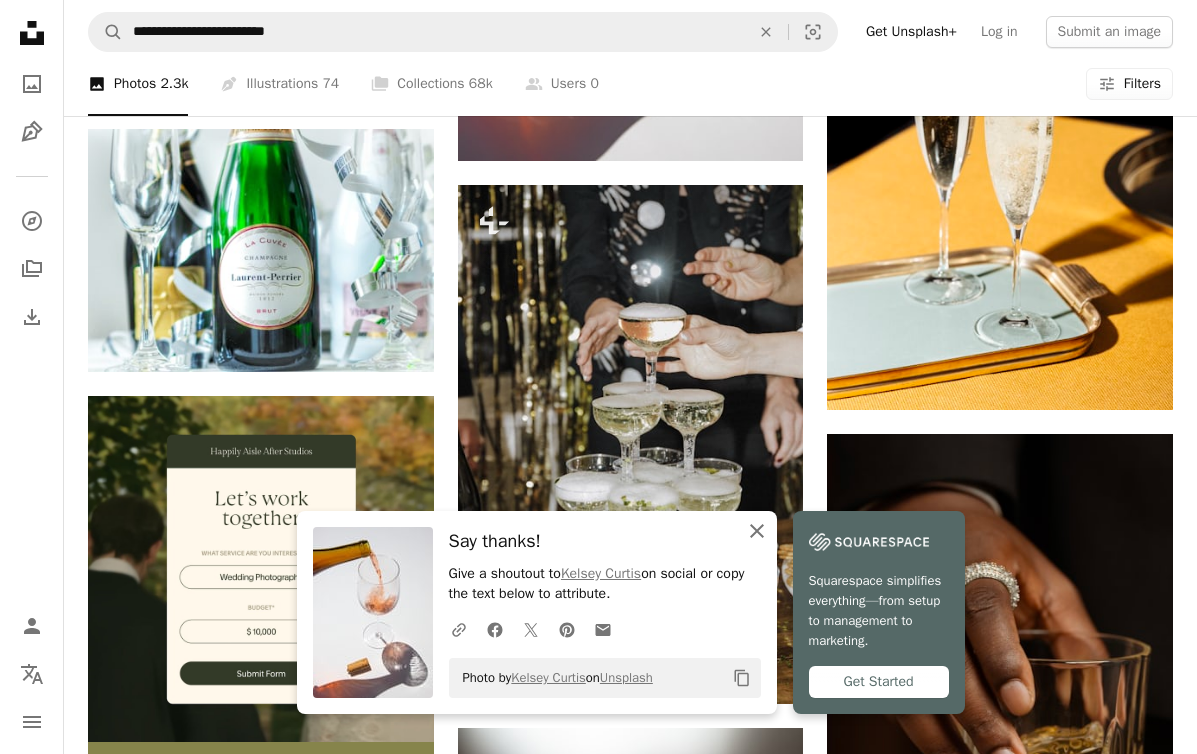 click 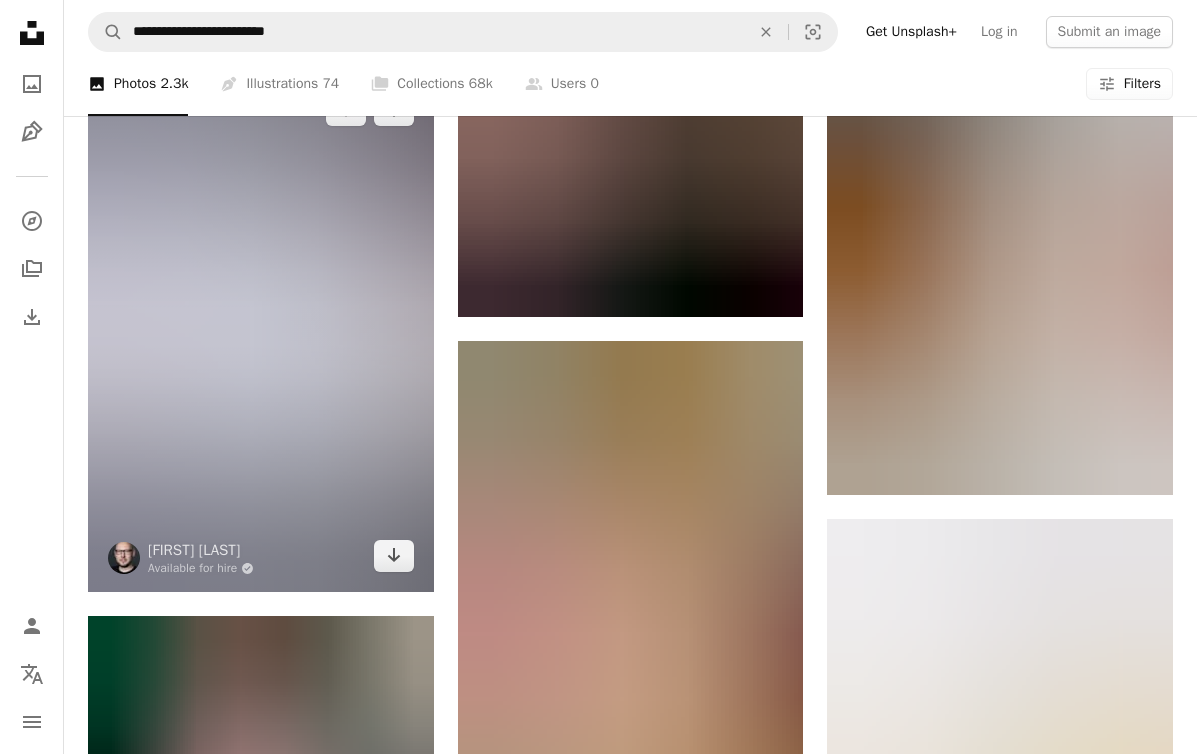 scroll, scrollTop: 7136, scrollLeft: 0, axis: vertical 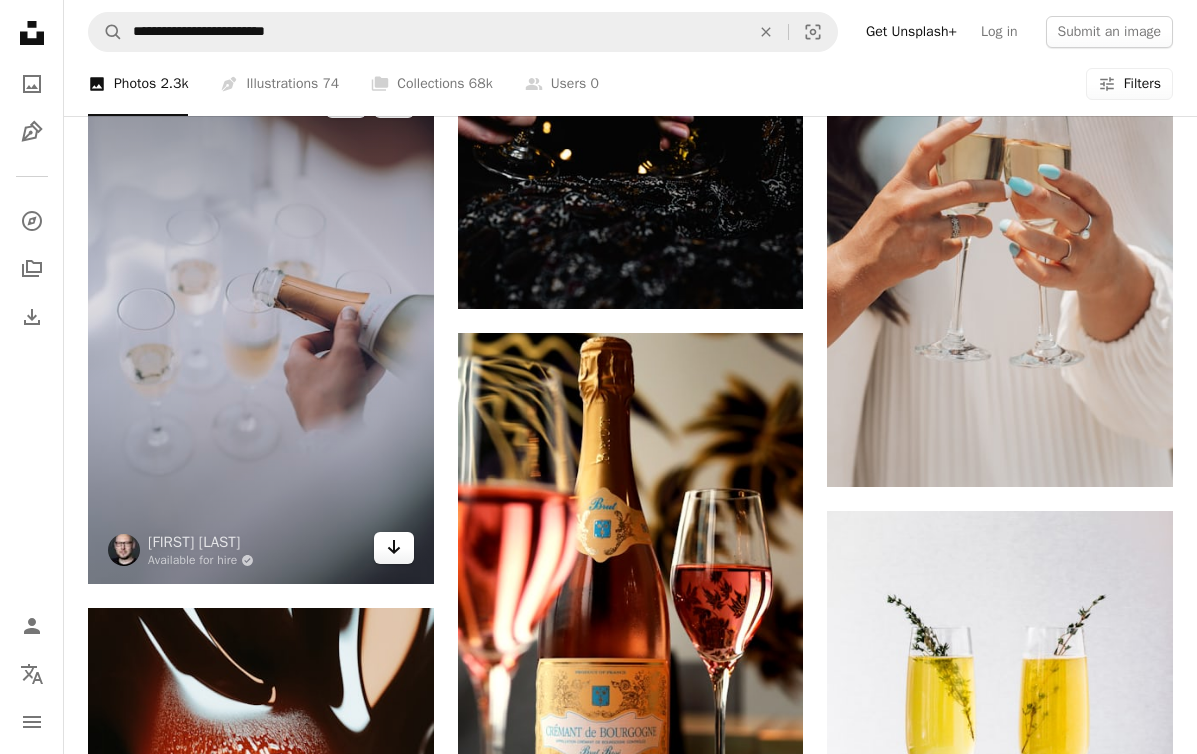 click on "Arrow pointing down" 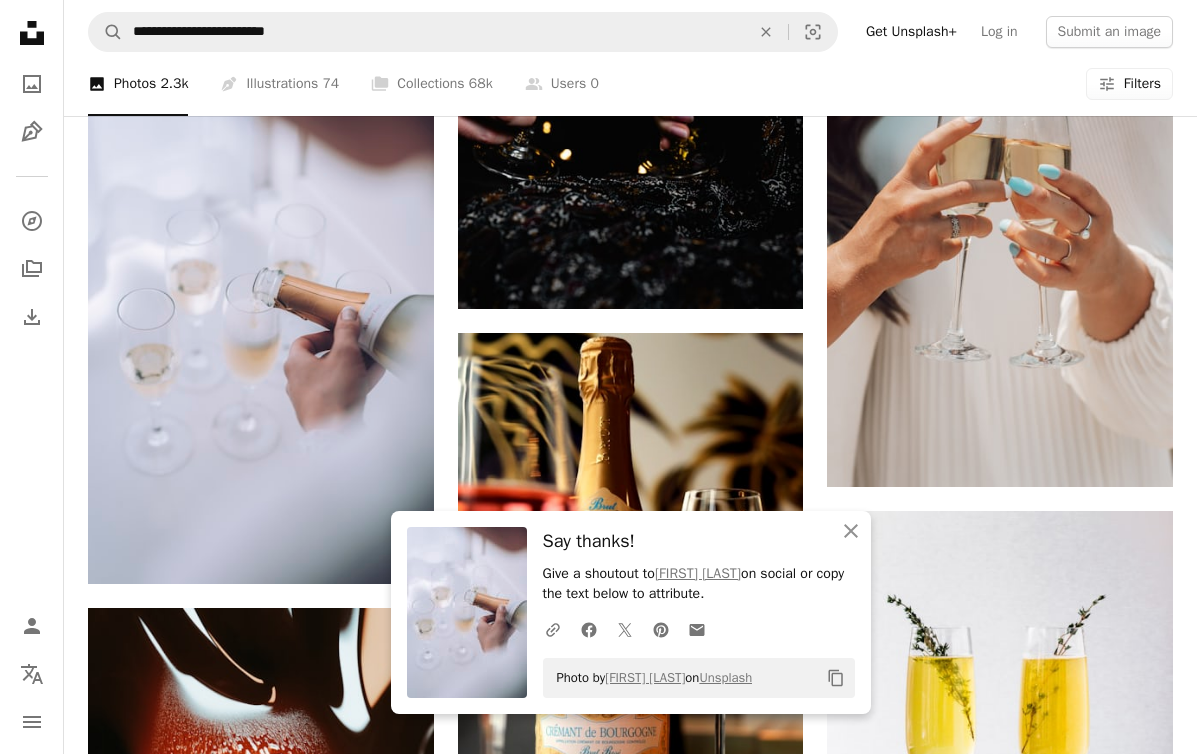 click on "[FIRST] [LAST] For  Unsplash+ A heart A plus sign [FIRST] [LAST] Arrow pointing down A heart A plus sign [FIRST] [LAST] Available for hire A checkmark inside of a circle Arrow pointing down A heart A plus sign [FIRST] [LAST] Available for hire A checkmark inside of a circle Arrow pointing down A heart A plus sign [FIRST] [LAST] Available for hire A checkmark inside of a circle Arrow pointing down A heart A plus sign [FIRST] [LAST] Available for hire A checkmark inside of a circle Arrow pointing down A heart A plus sign [FIRST] [LAST] Available for hire A checkmark inside of a circle Arrow pointing down A heart A plus sign [FIRST] [LAST] Arrow pointing down A heart A plus sign [FIRST] [LAST] Arrow pointing down A heart A plus sign [FIRST] [LAST] Arrow pointing down –– ––– –––  –– ––– –  ––– –––  ––––  –   – –– –––  – – ––– –– –– –––– –– Get Started For" at bounding box center (630, -1609) 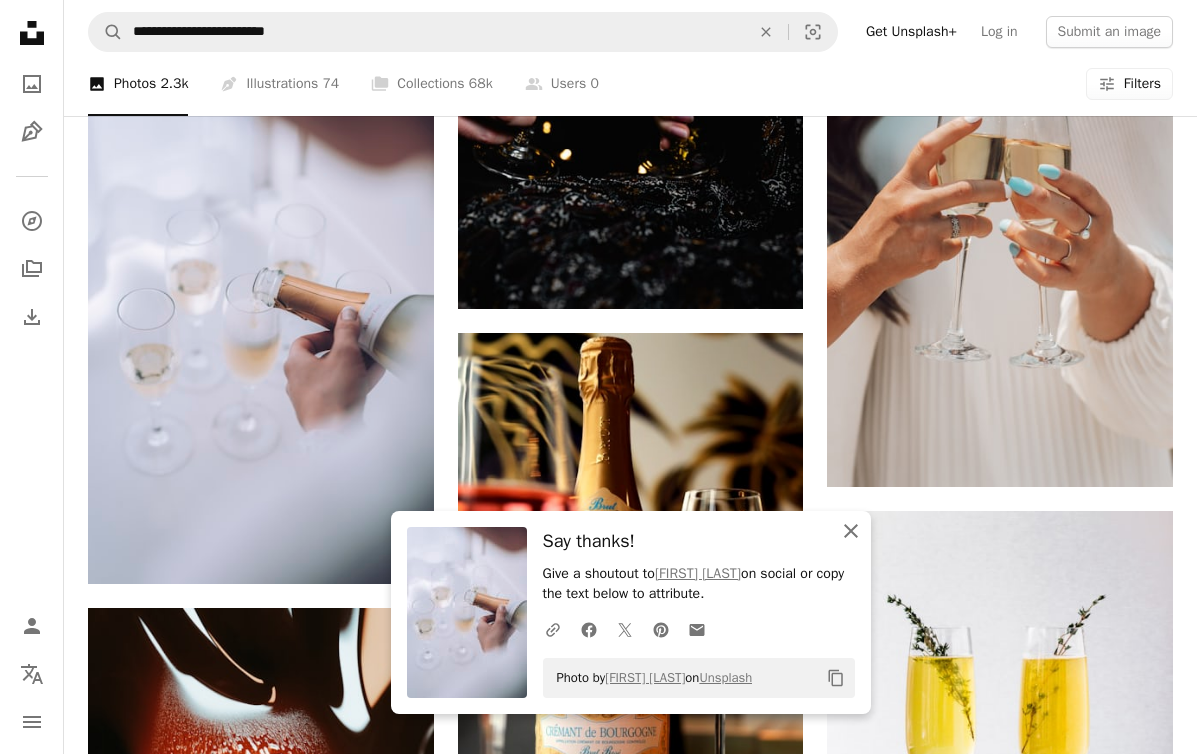 click 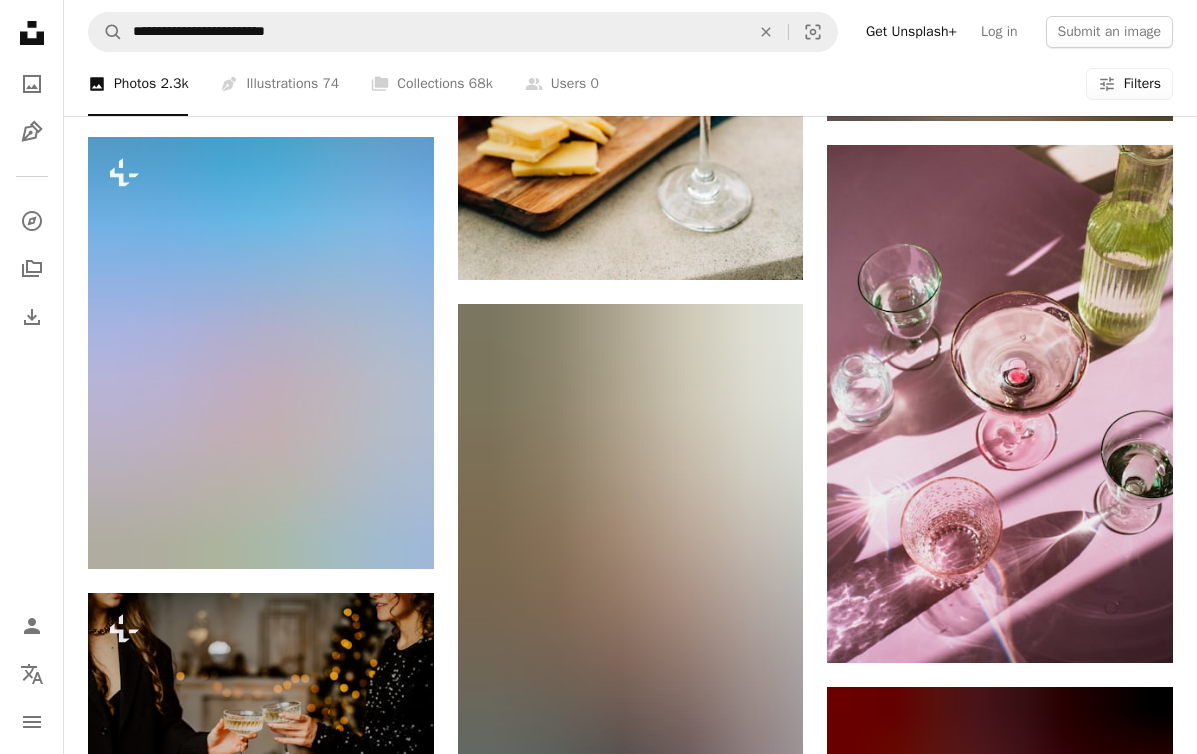 scroll, scrollTop: 23229, scrollLeft: 0, axis: vertical 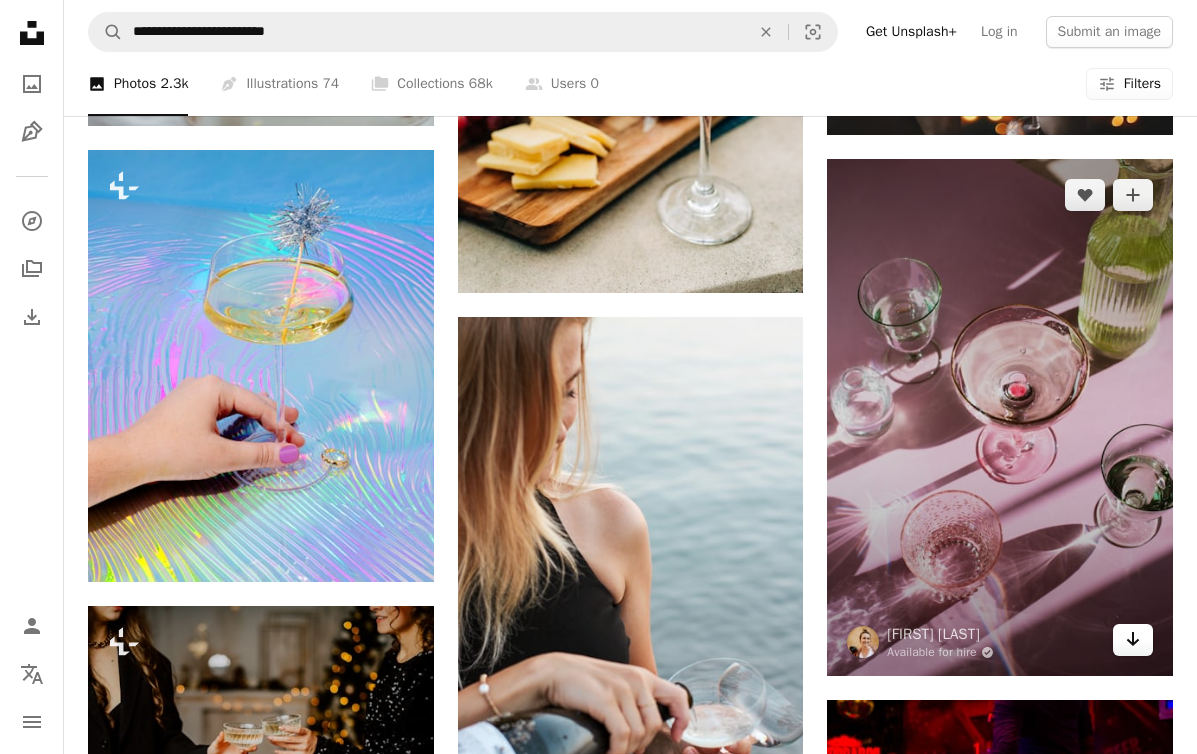 click on "Arrow pointing down" 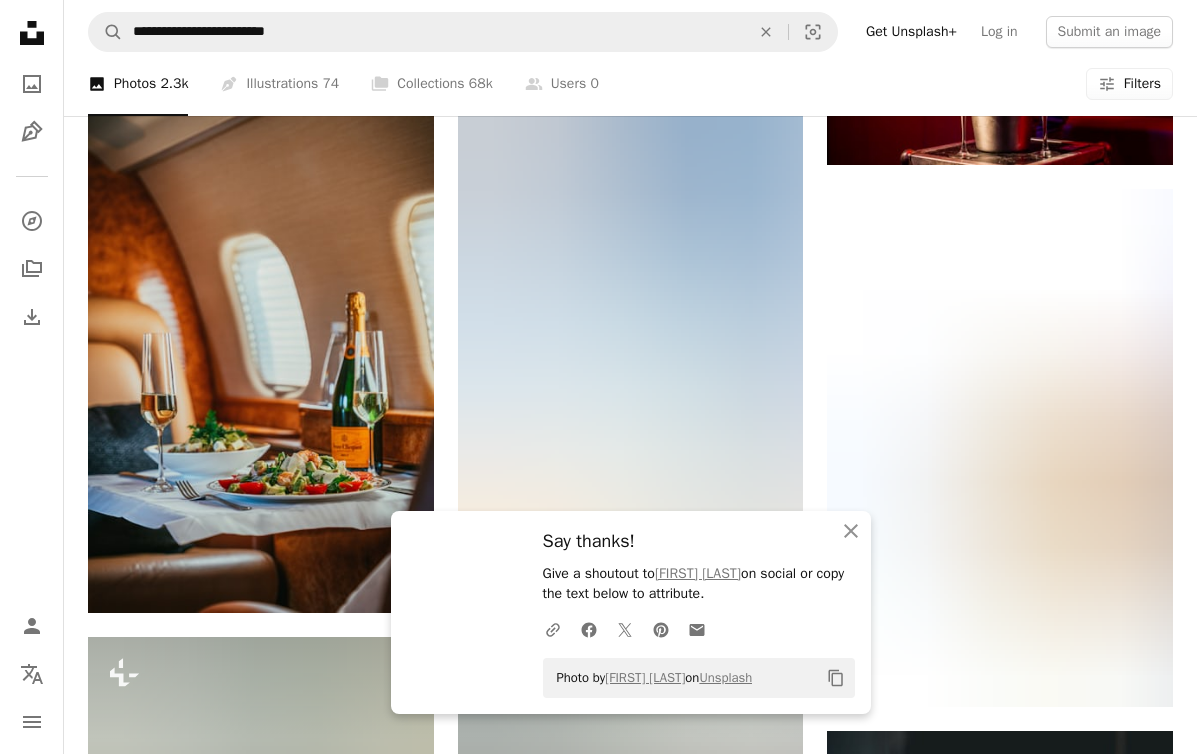 scroll, scrollTop: 24075, scrollLeft: 0, axis: vertical 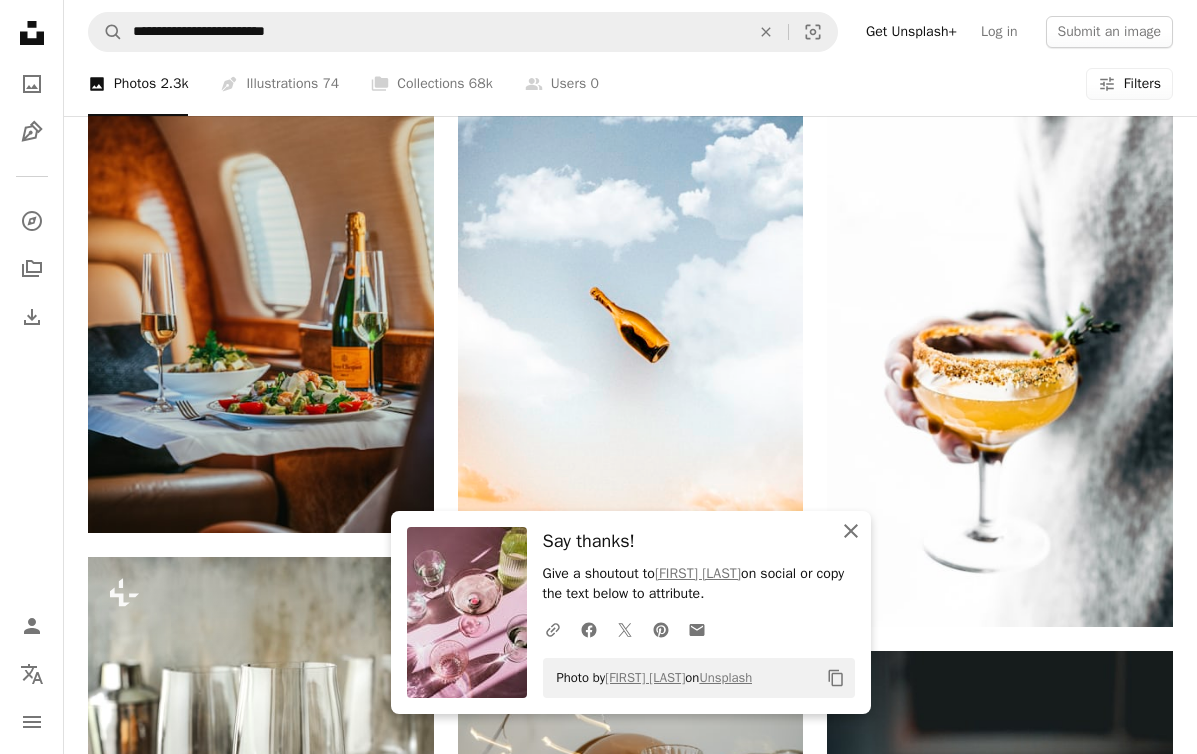click 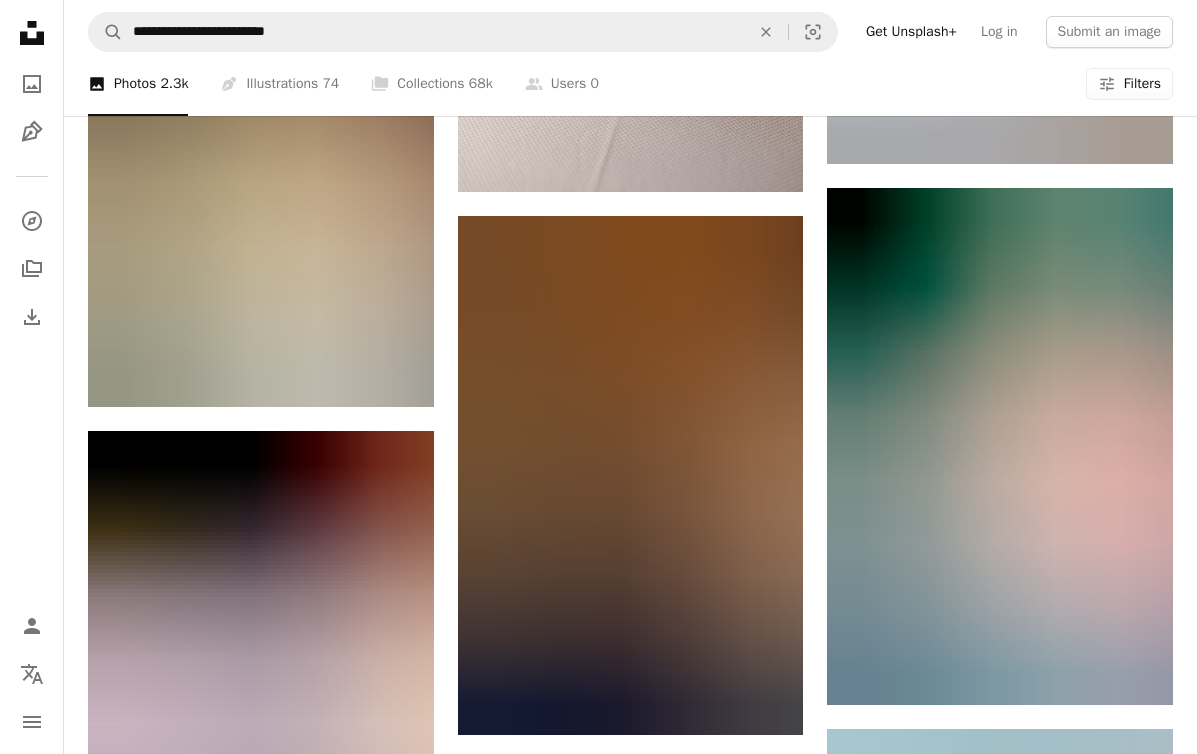 scroll, scrollTop: 31745, scrollLeft: 0, axis: vertical 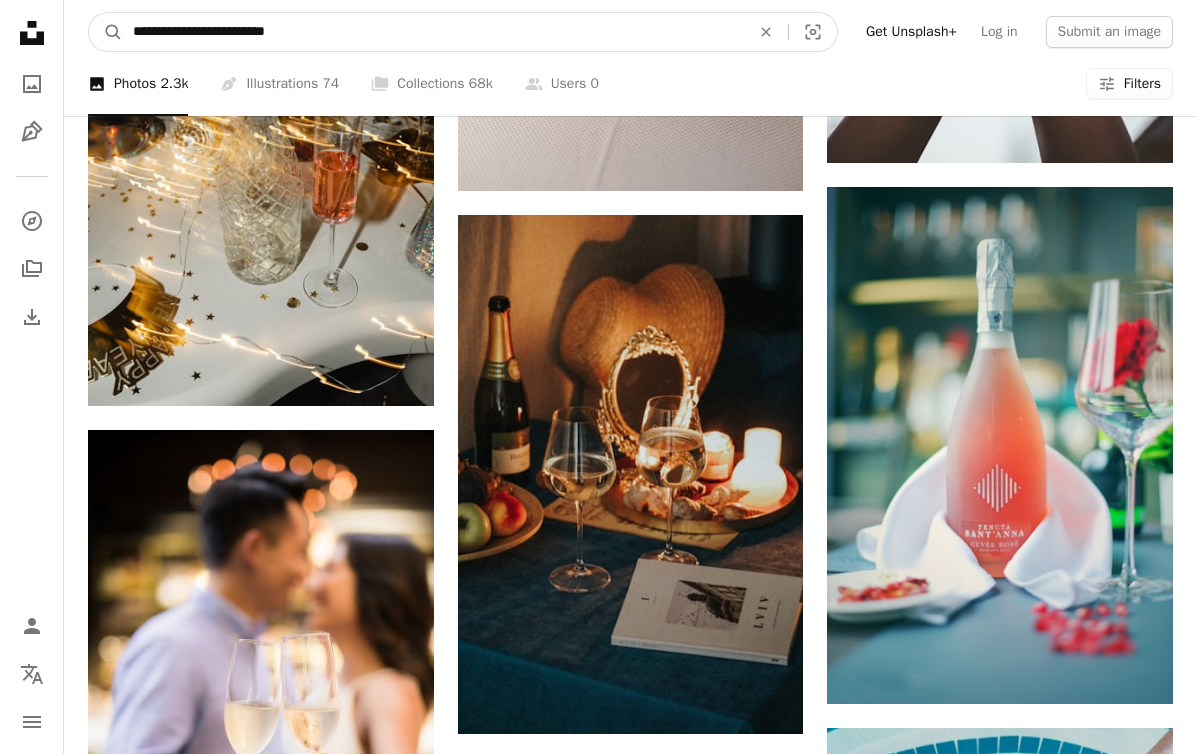 drag, startPoint x: 260, startPoint y: 31, endPoint x: 113, endPoint y: 1, distance: 150.03 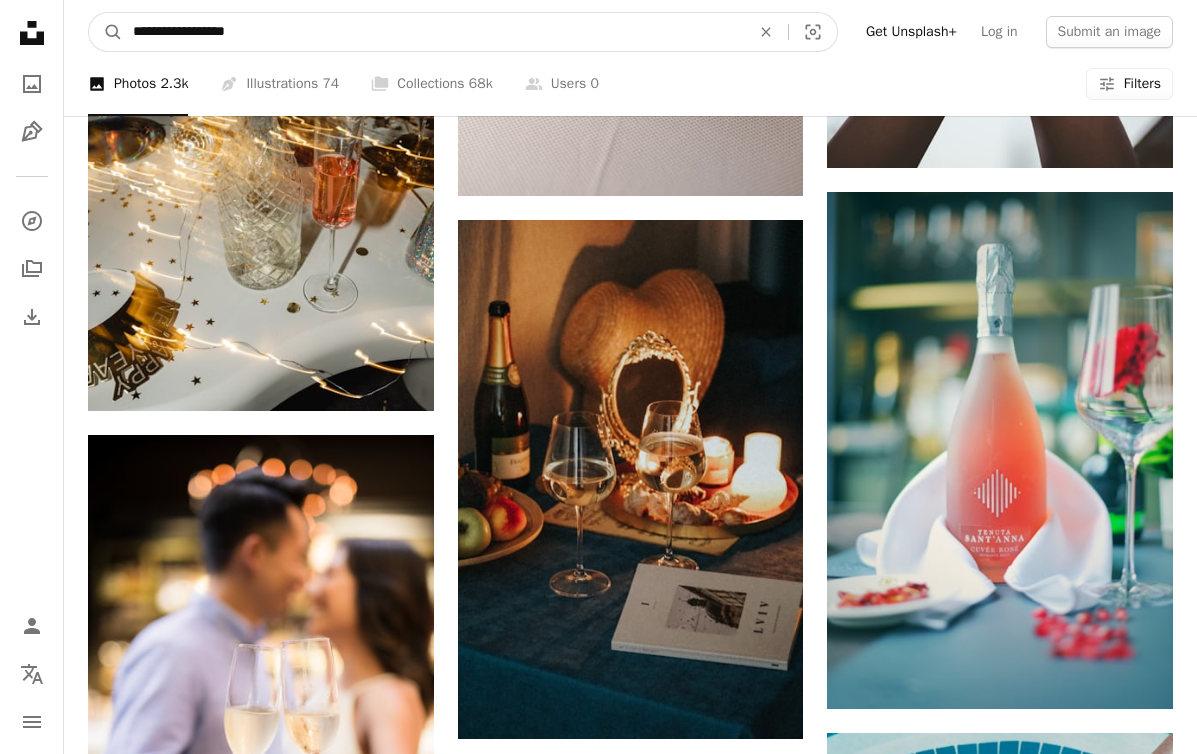 type on "**********" 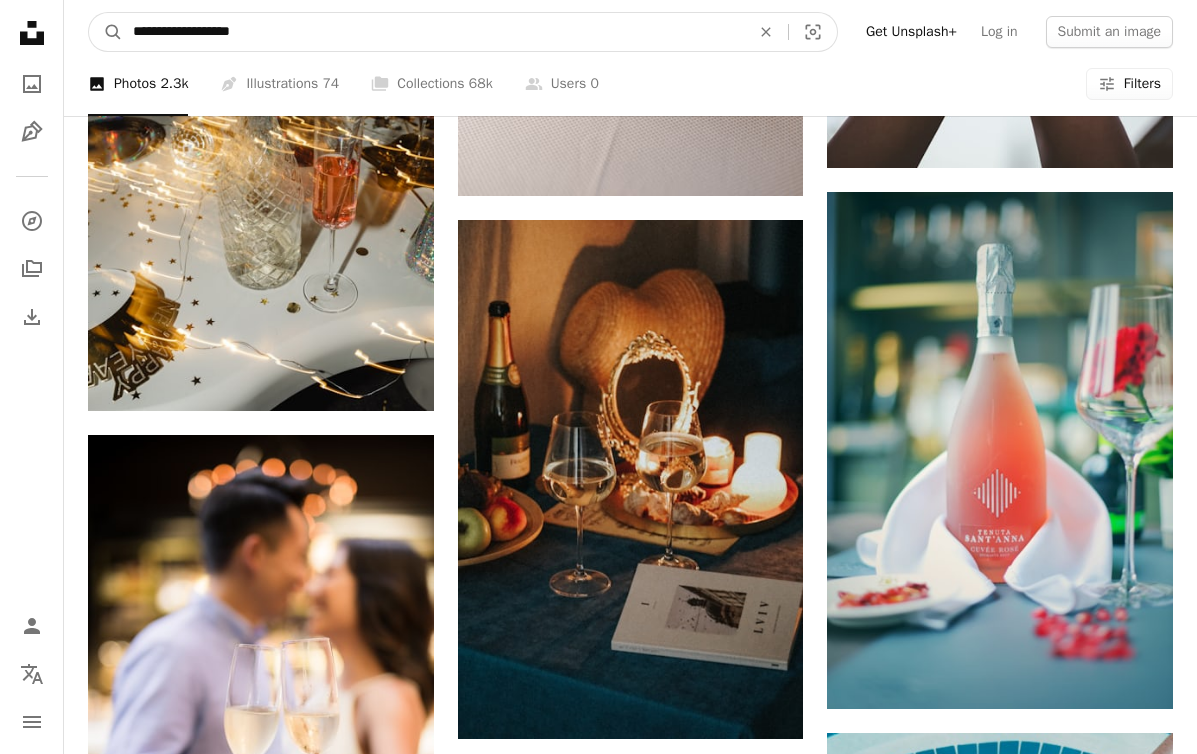 click on "A magnifying glass" at bounding box center (106, 32) 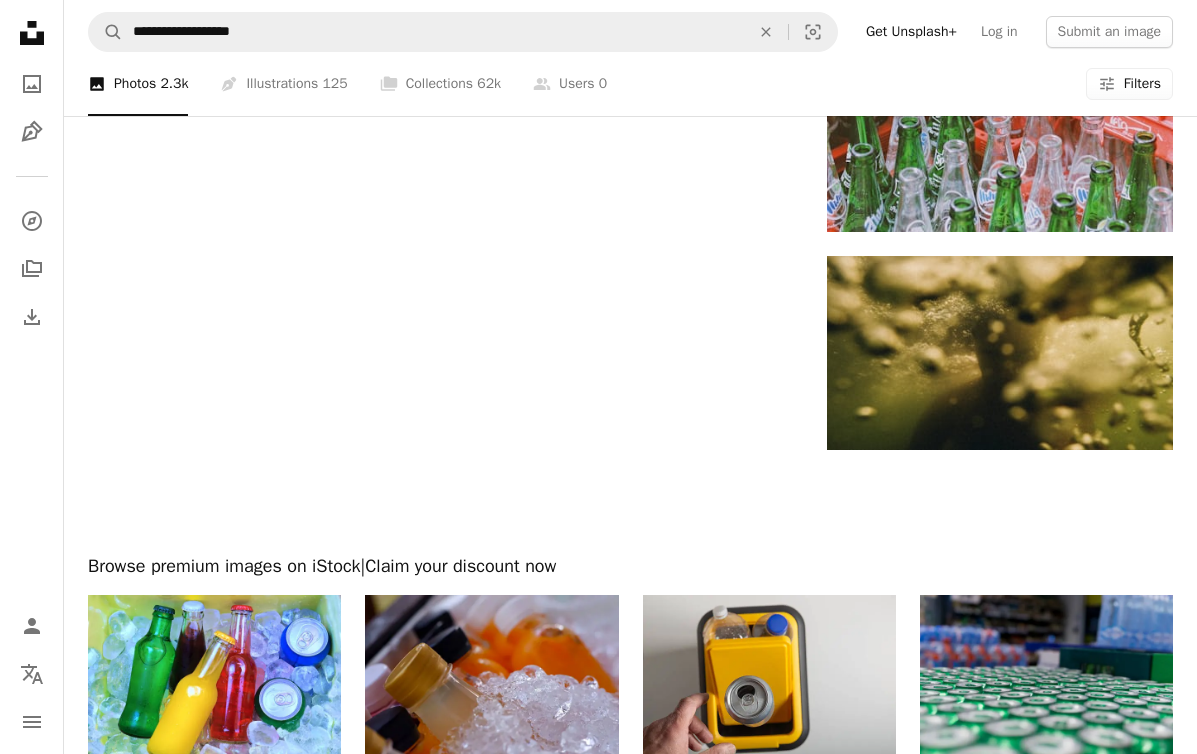 scroll, scrollTop: 3409, scrollLeft: 0, axis: vertical 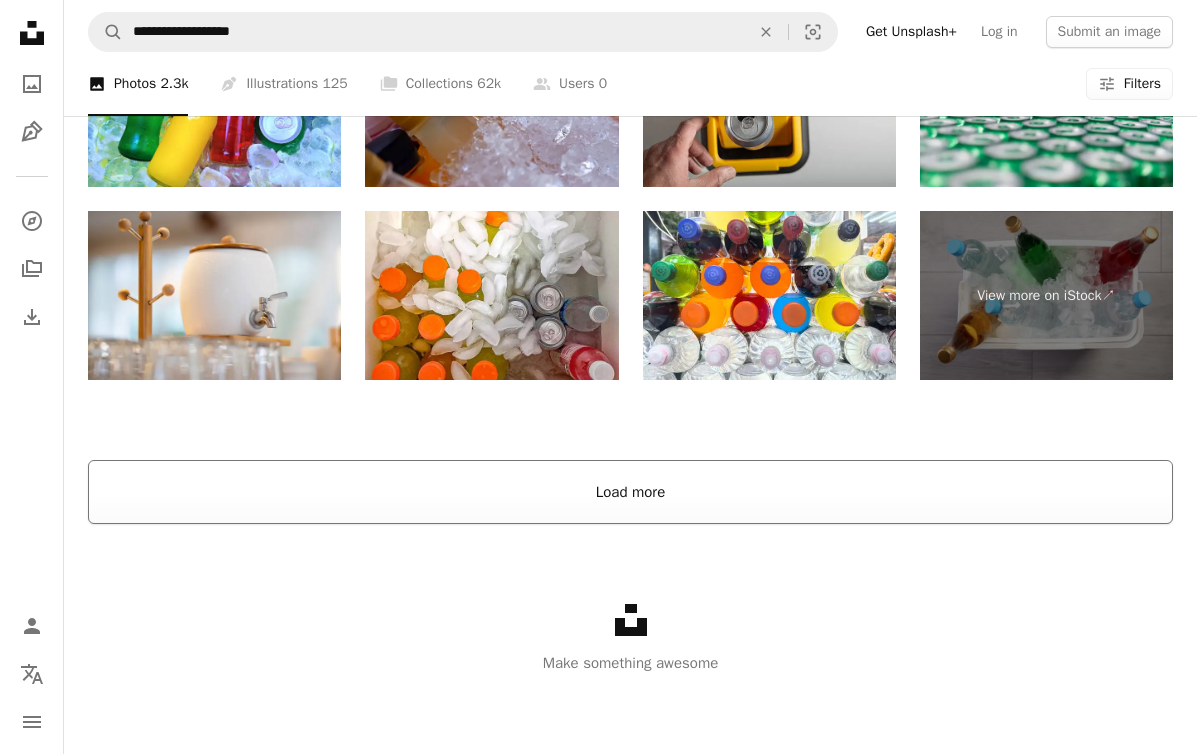click on "Load more" at bounding box center (630, 492) 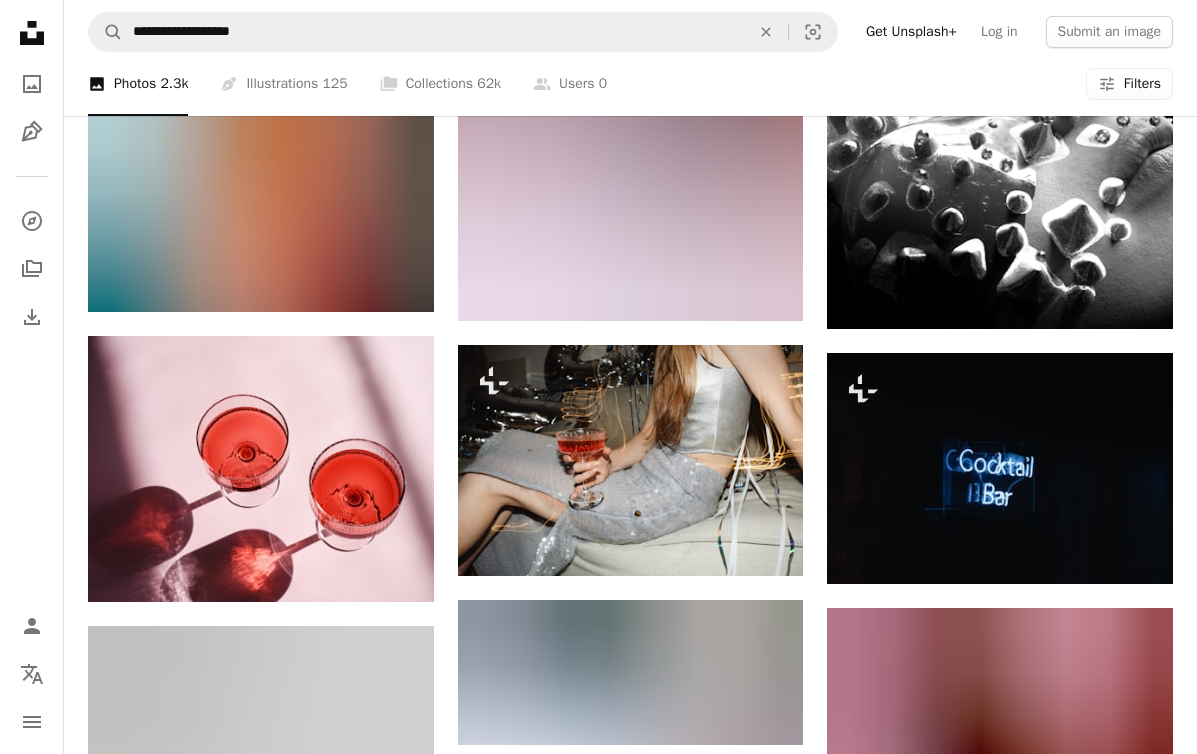 scroll, scrollTop: 13366, scrollLeft: 0, axis: vertical 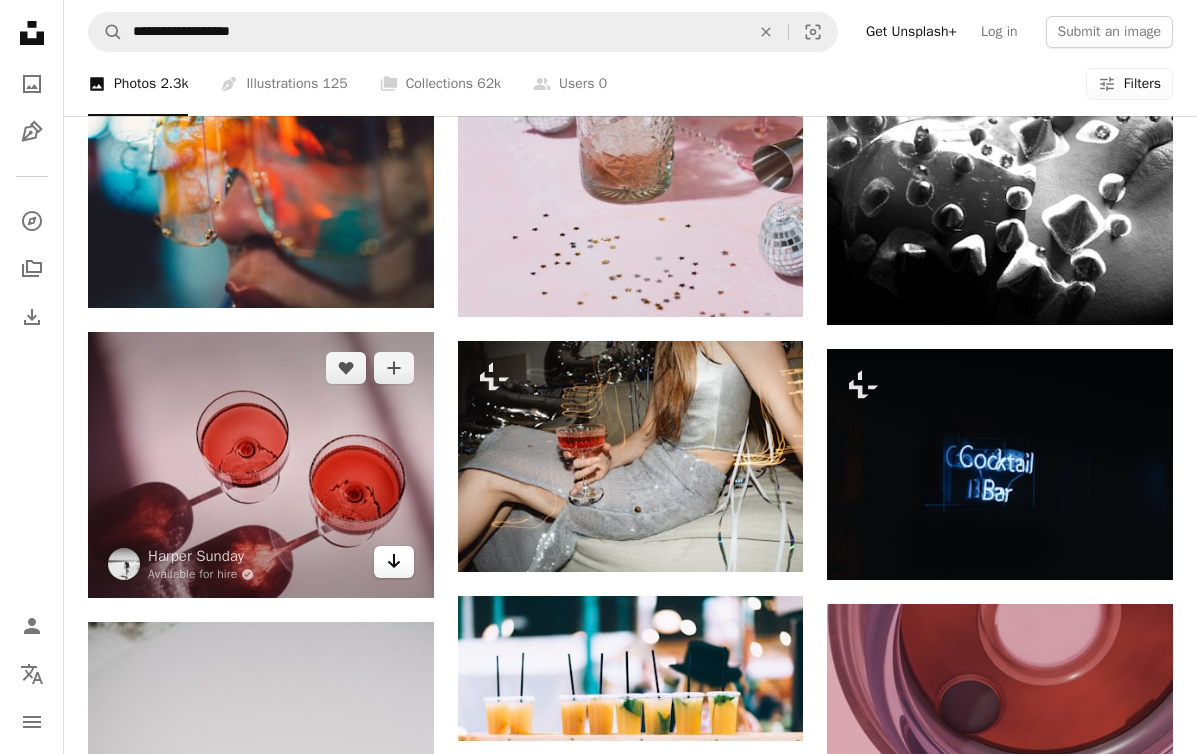 click on "Arrow pointing down" 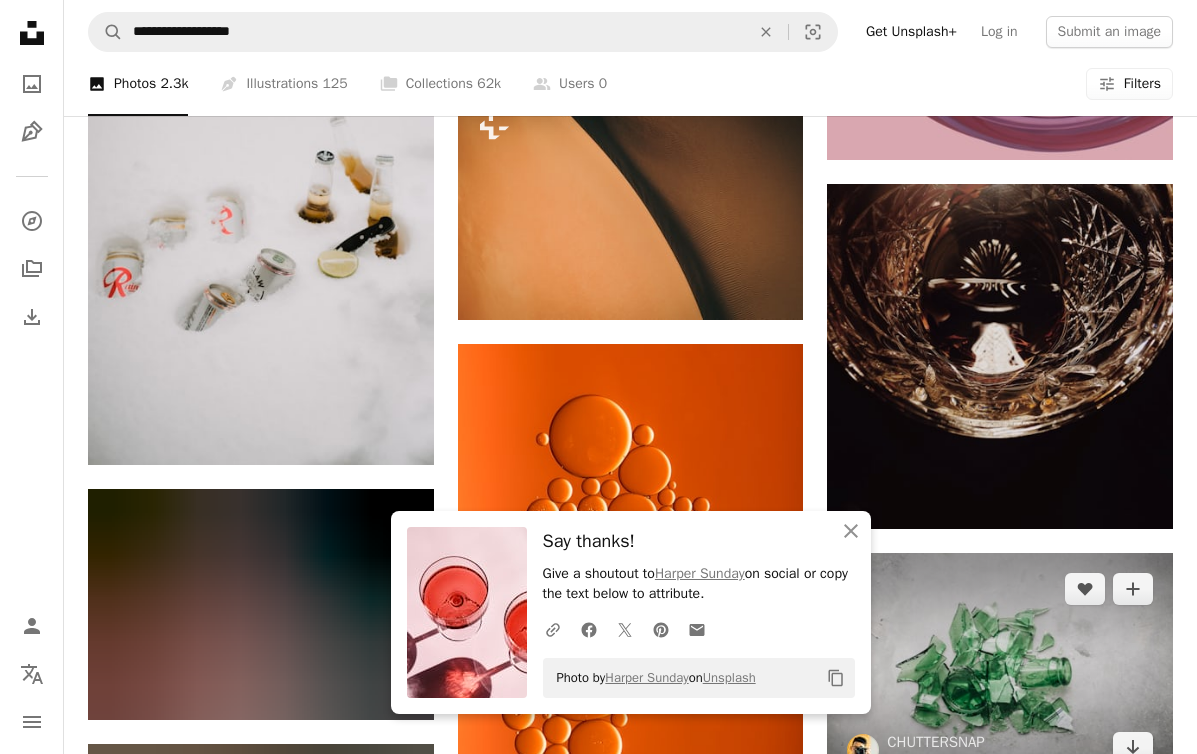 scroll, scrollTop: 14106, scrollLeft: 0, axis: vertical 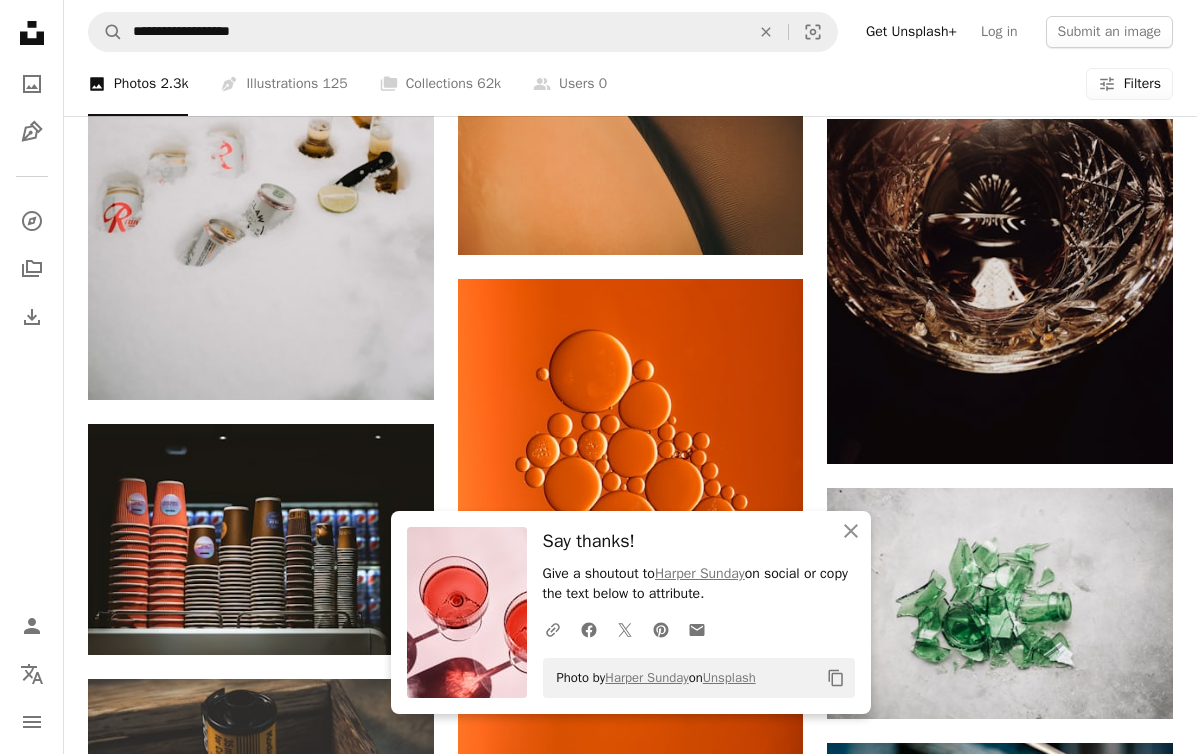 click on "**********" at bounding box center [630, 32] 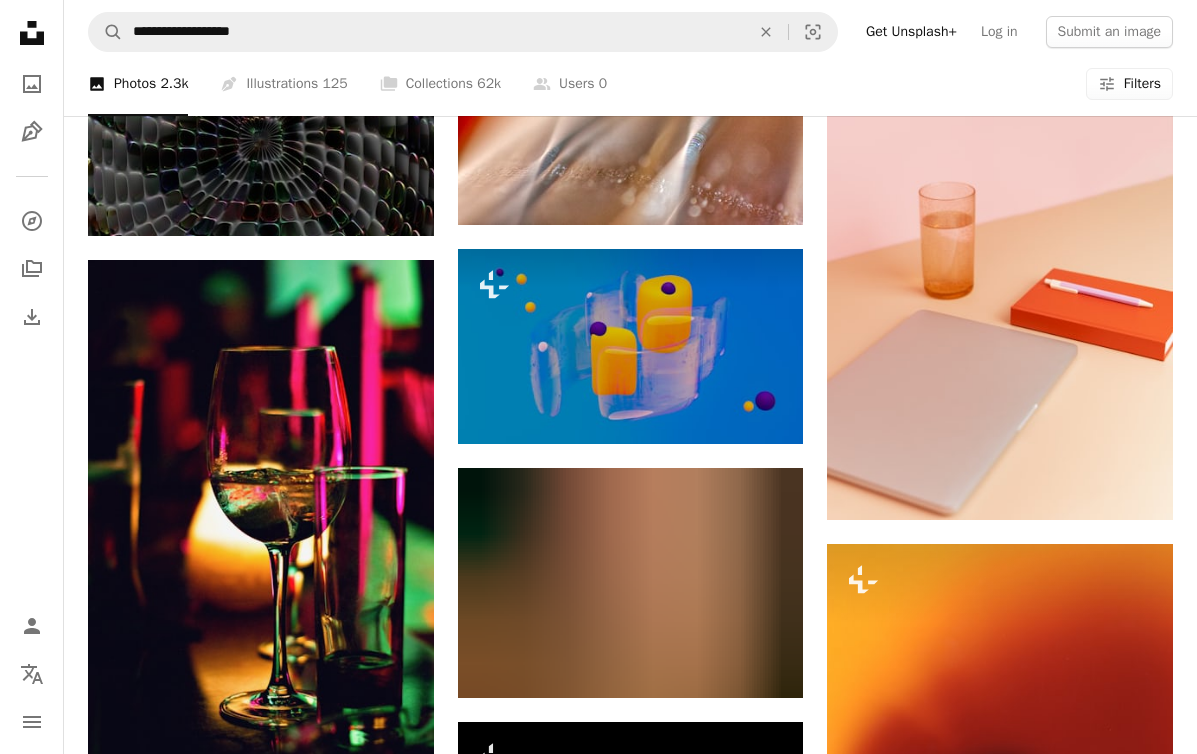 scroll, scrollTop: 19691, scrollLeft: 0, axis: vertical 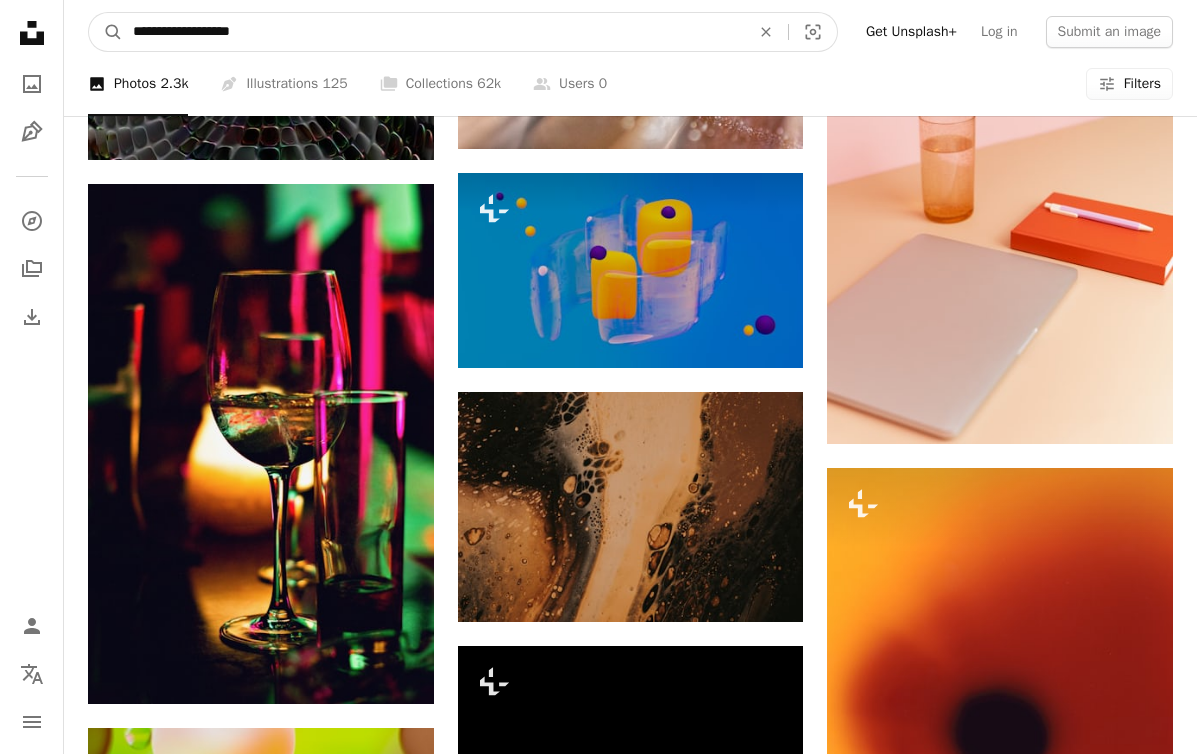 click on "**********" at bounding box center (433, 32) 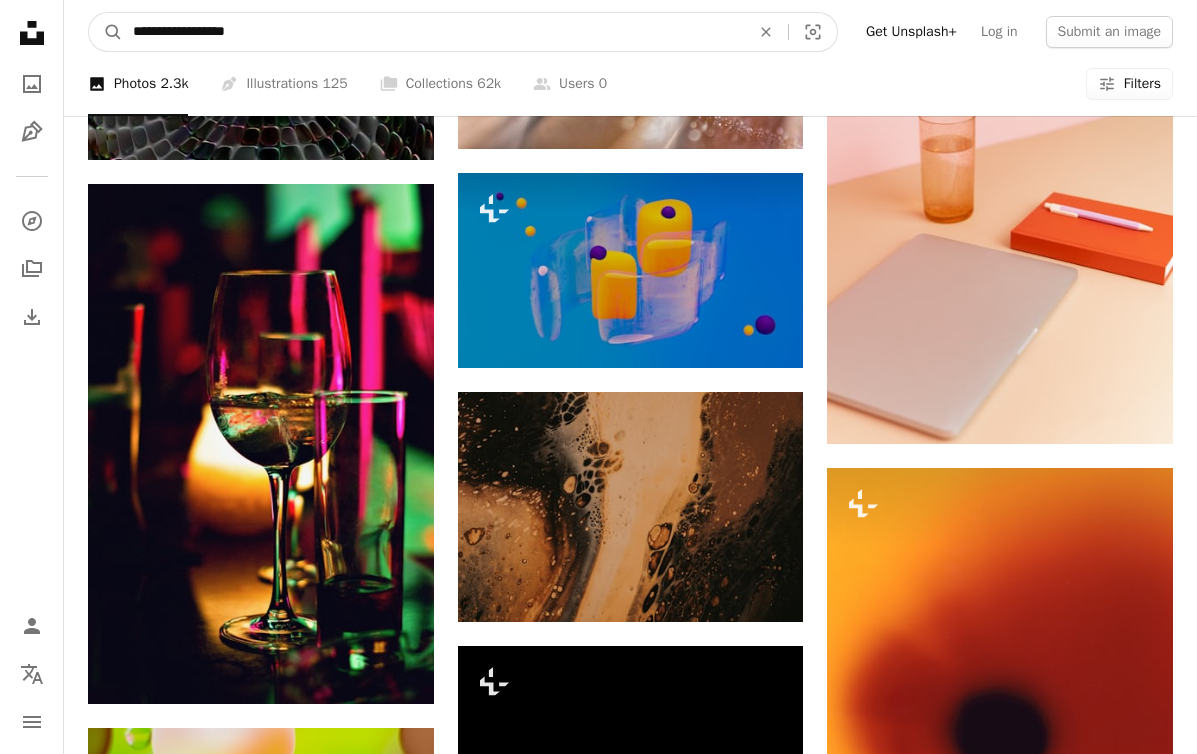 type on "**********" 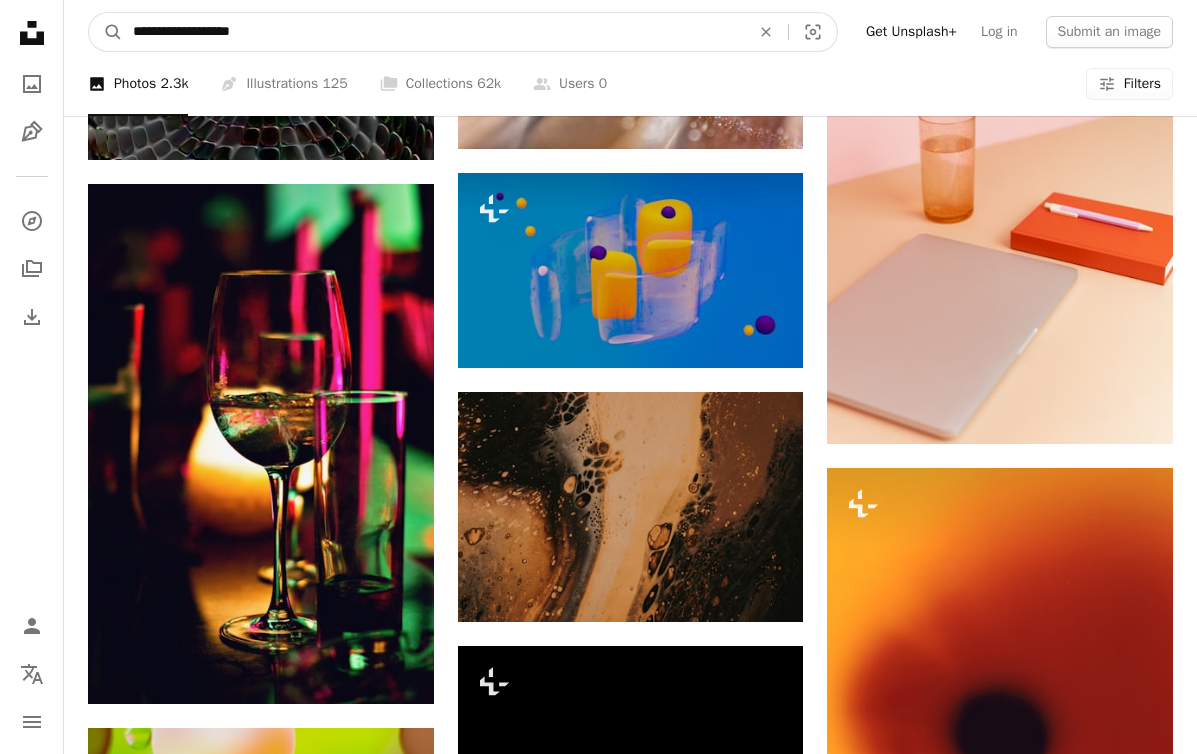click on "A magnifying glass" at bounding box center (106, 32) 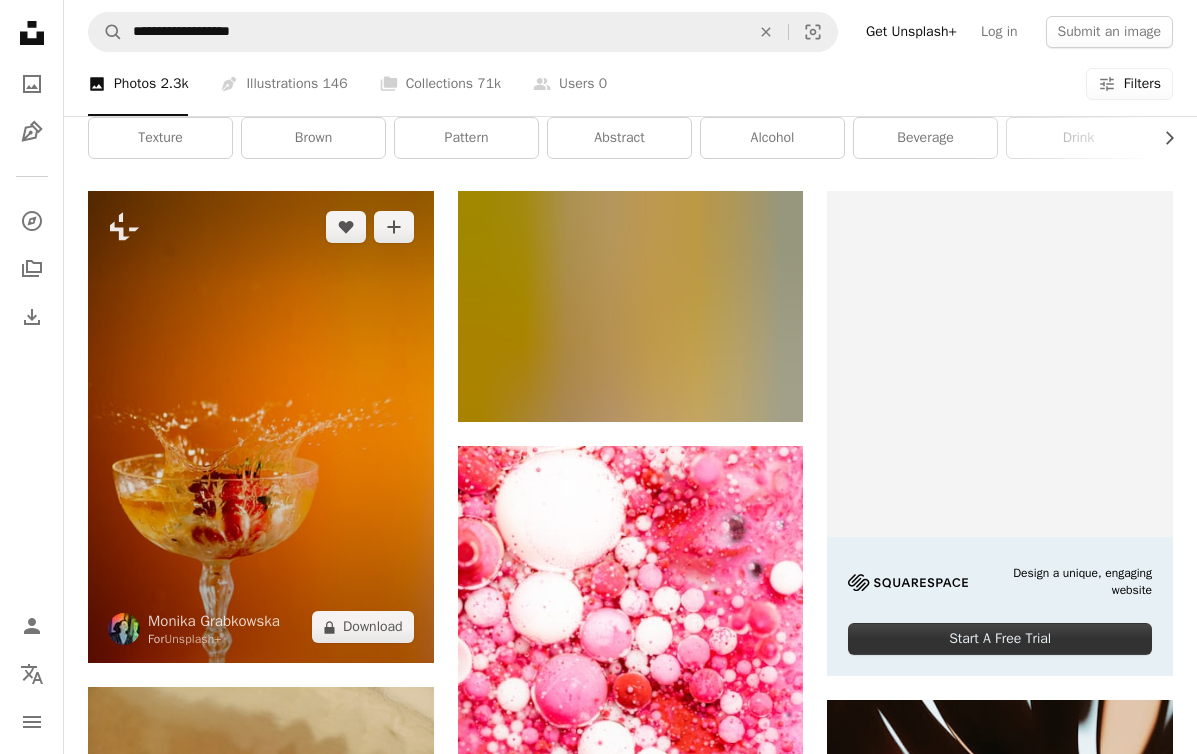 scroll, scrollTop: 307, scrollLeft: 0, axis: vertical 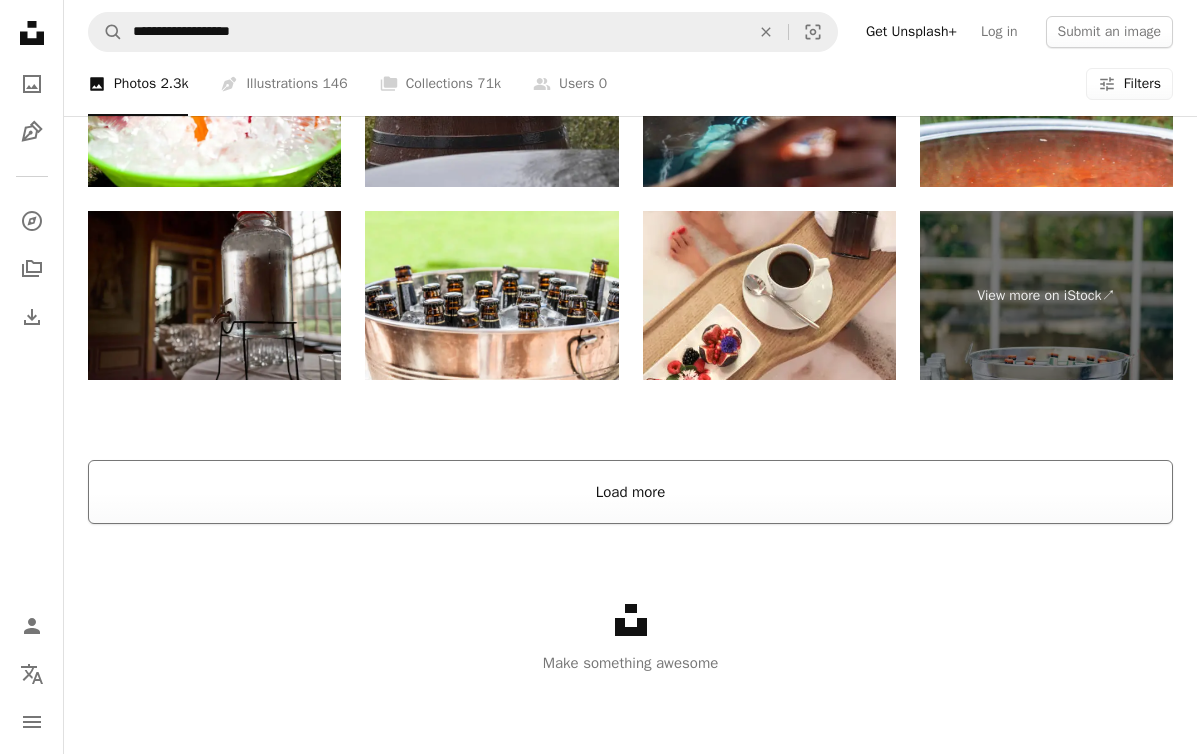 click on "Load more" at bounding box center [630, 492] 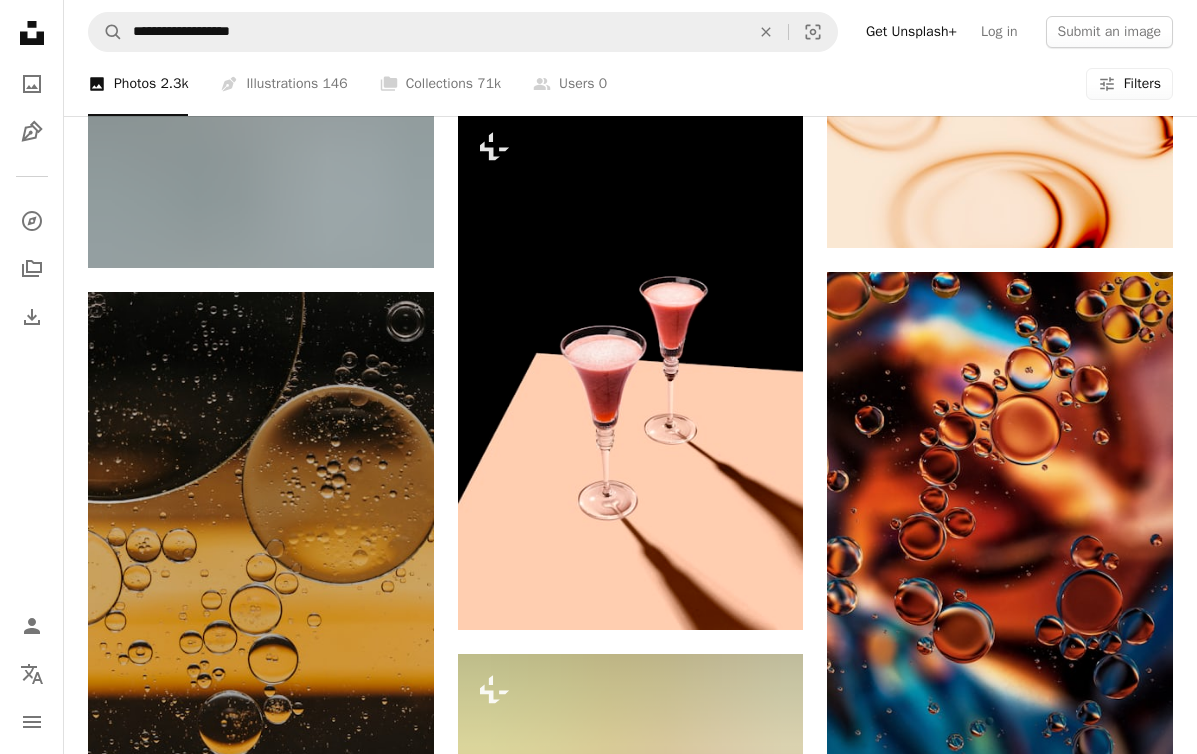 scroll, scrollTop: 11559, scrollLeft: 0, axis: vertical 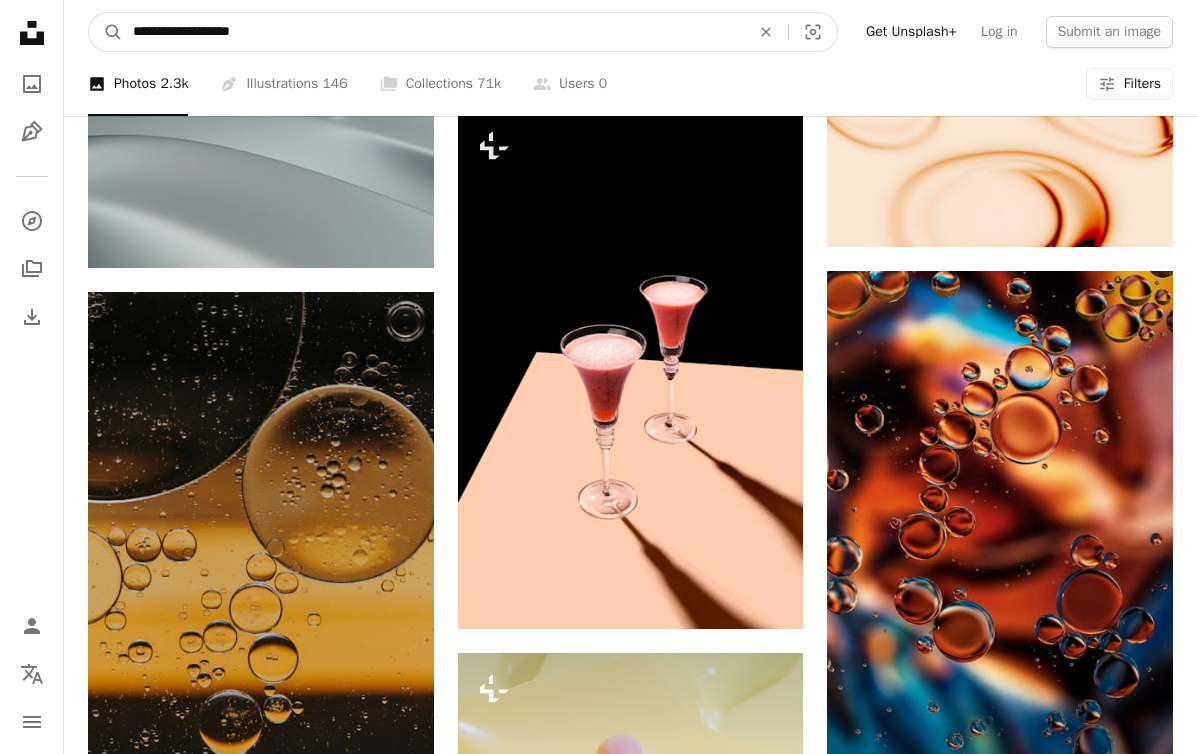 drag, startPoint x: 202, startPoint y: 34, endPoint x: 540, endPoint y: 32, distance: 338.00592 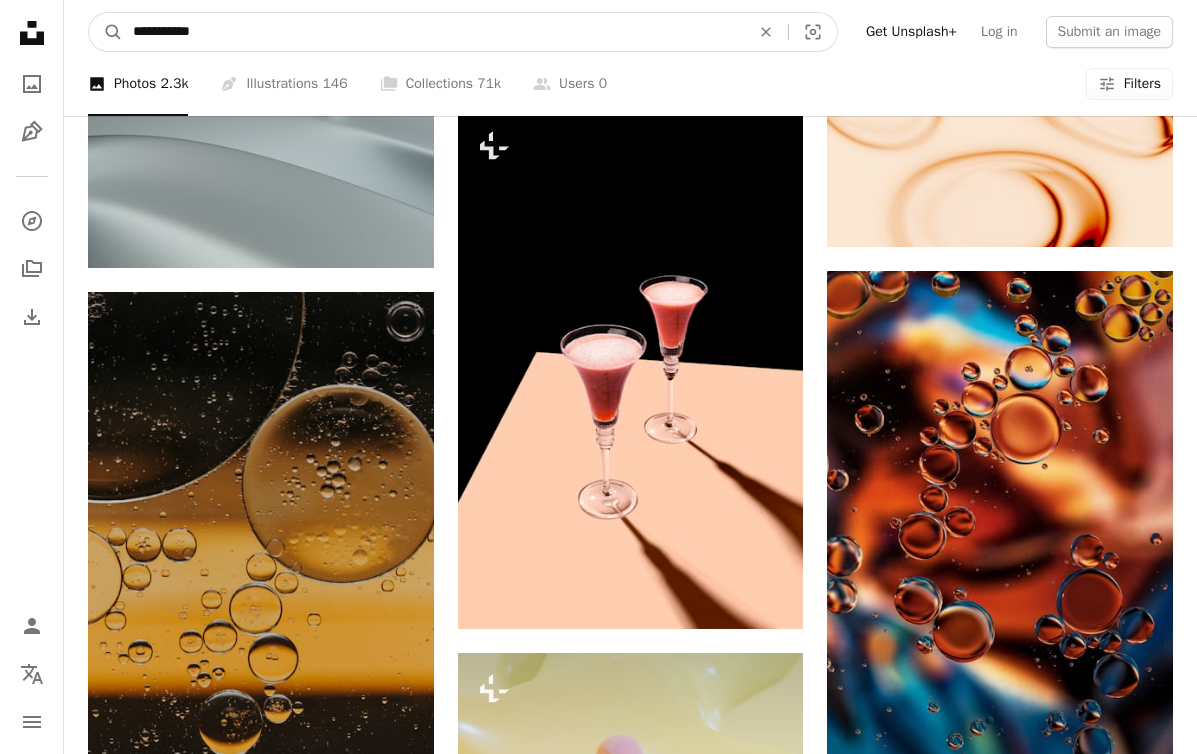 click on "A magnifying glass" at bounding box center [106, 32] 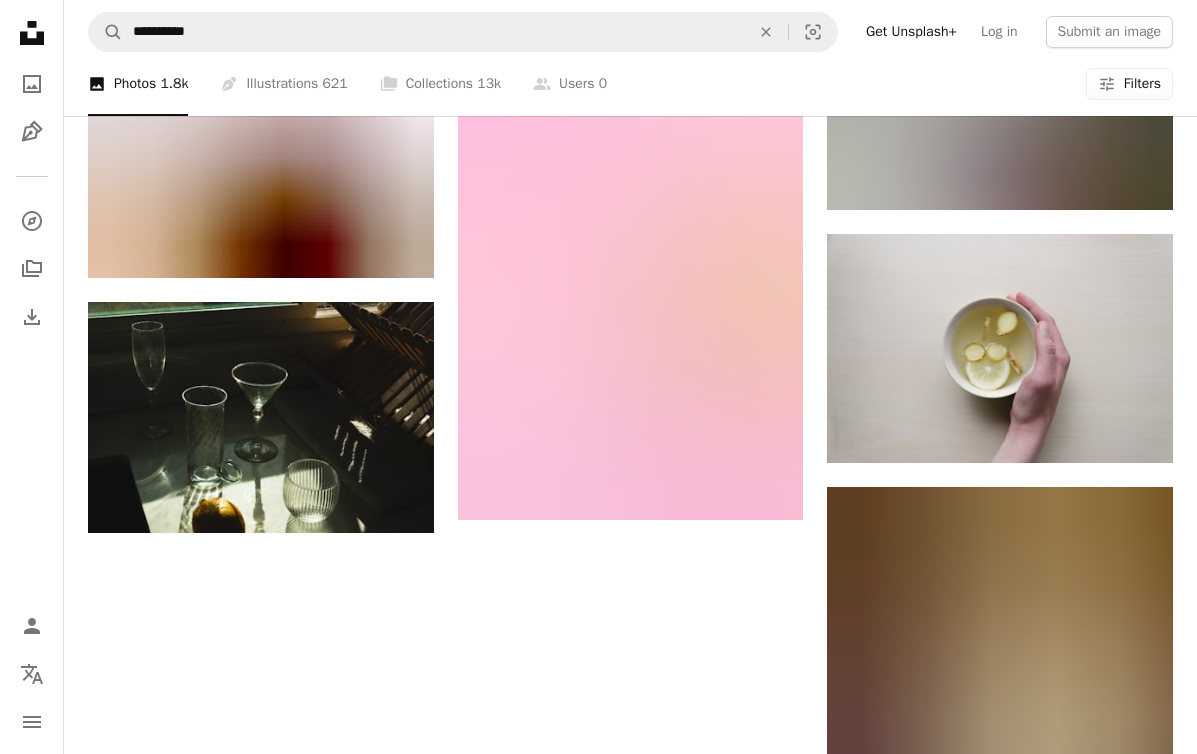 scroll, scrollTop: 2049, scrollLeft: 0, axis: vertical 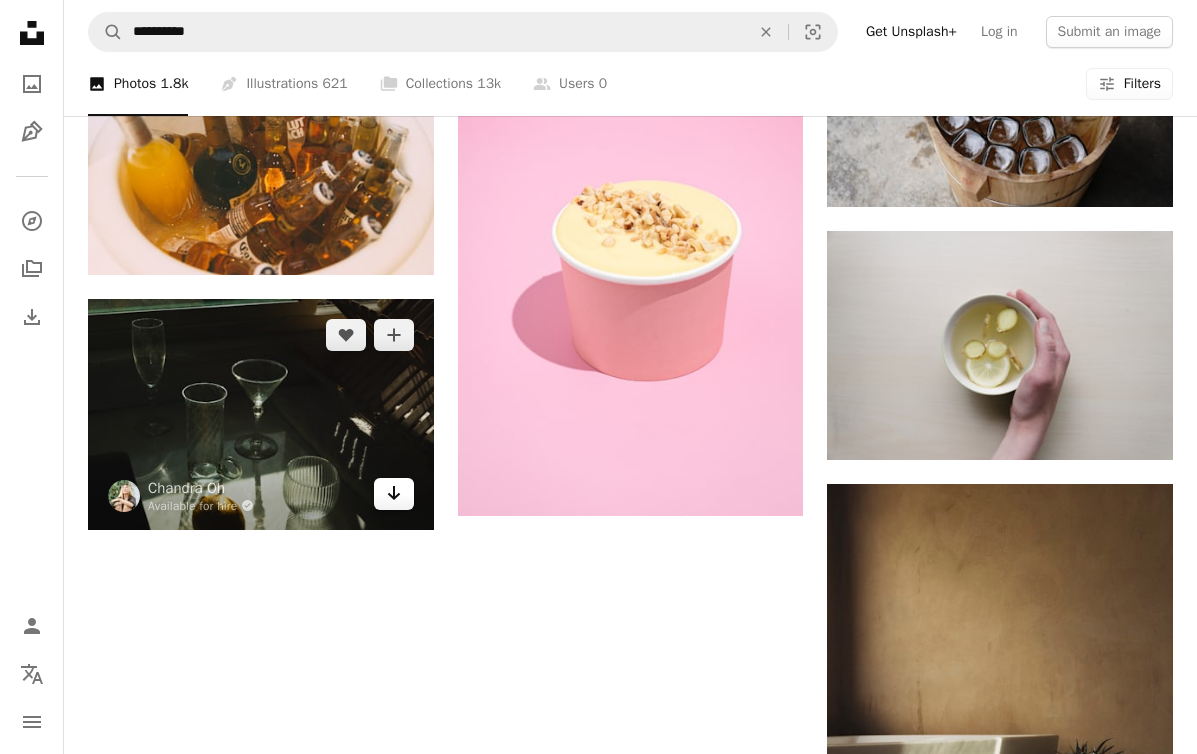 click on "Arrow pointing down" 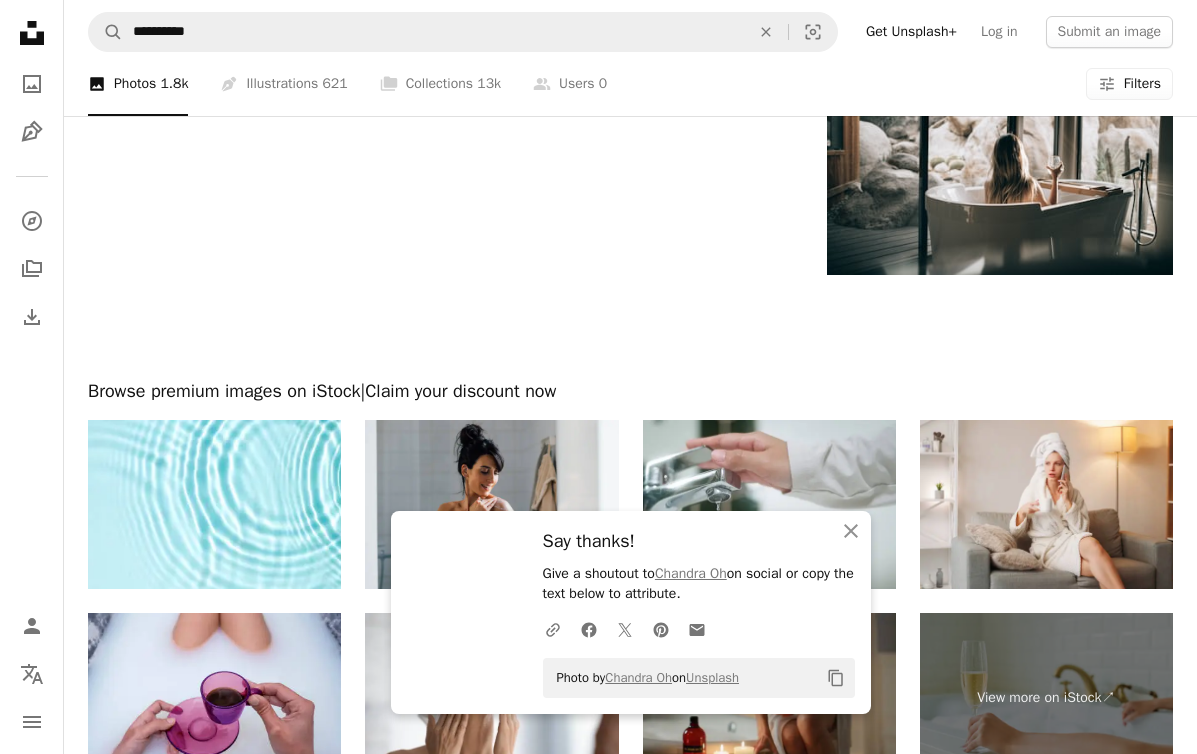 scroll, scrollTop: 3432, scrollLeft: 0, axis: vertical 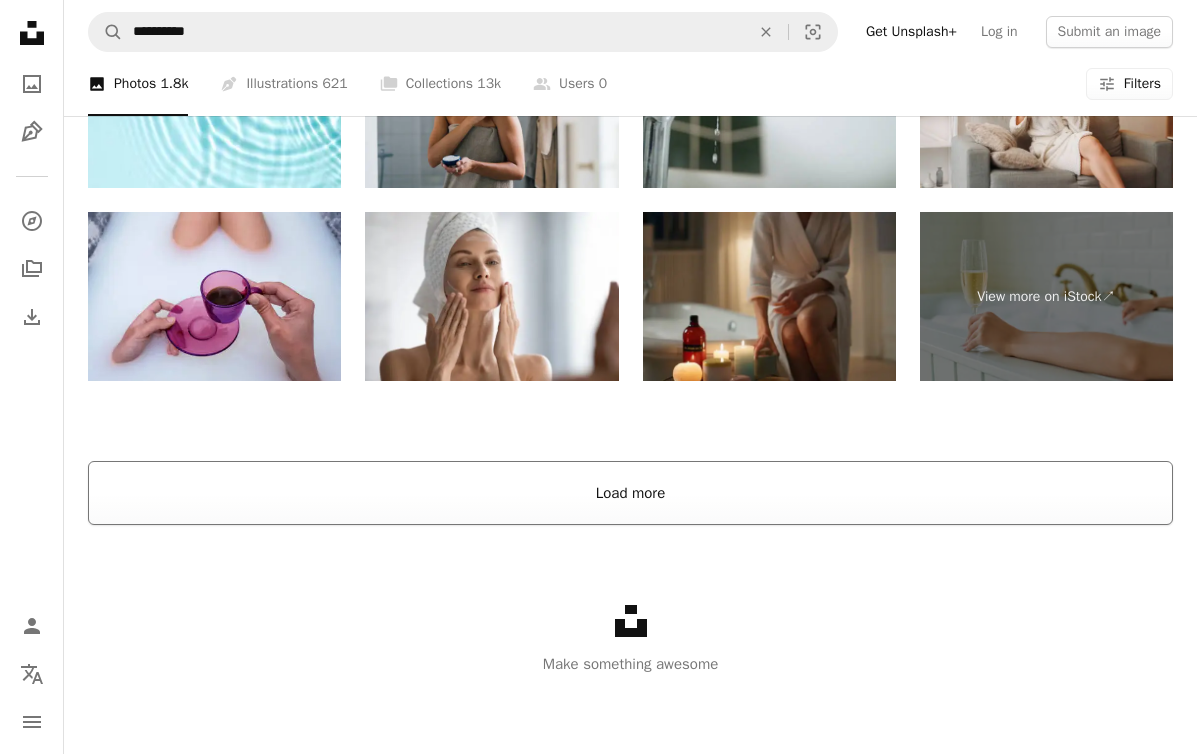 click on "Load more" at bounding box center (630, 493) 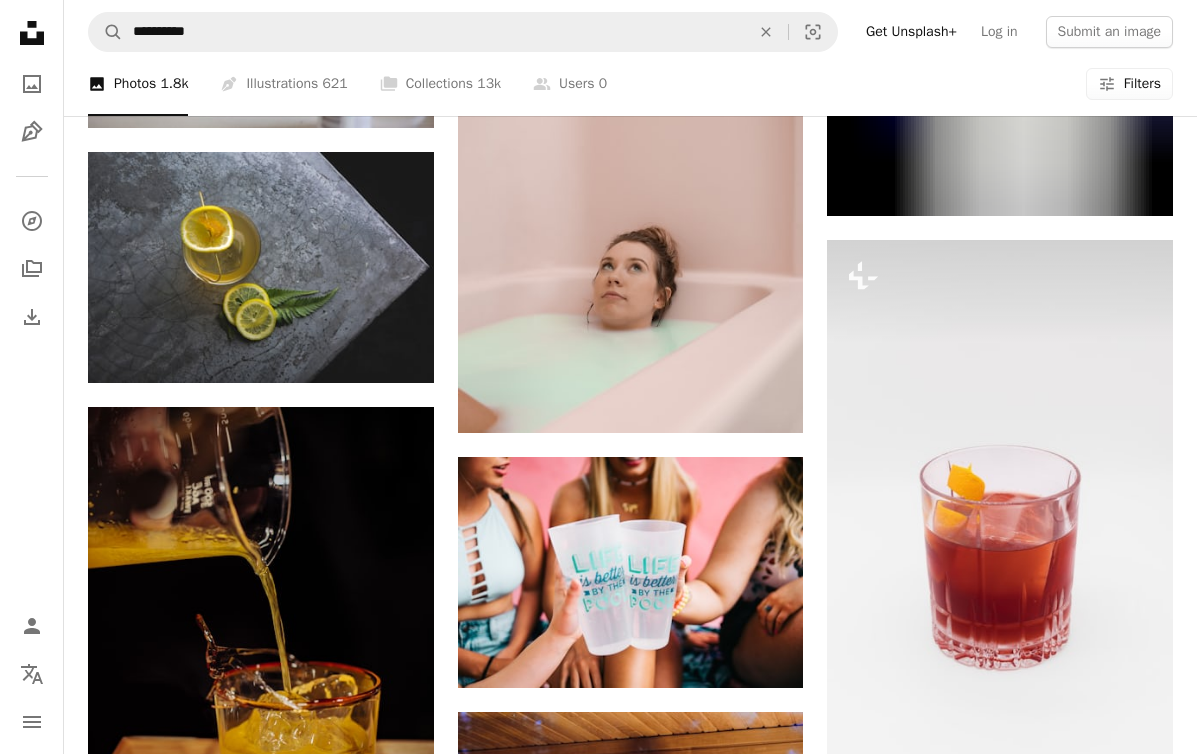 scroll, scrollTop: 19247, scrollLeft: 0, axis: vertical 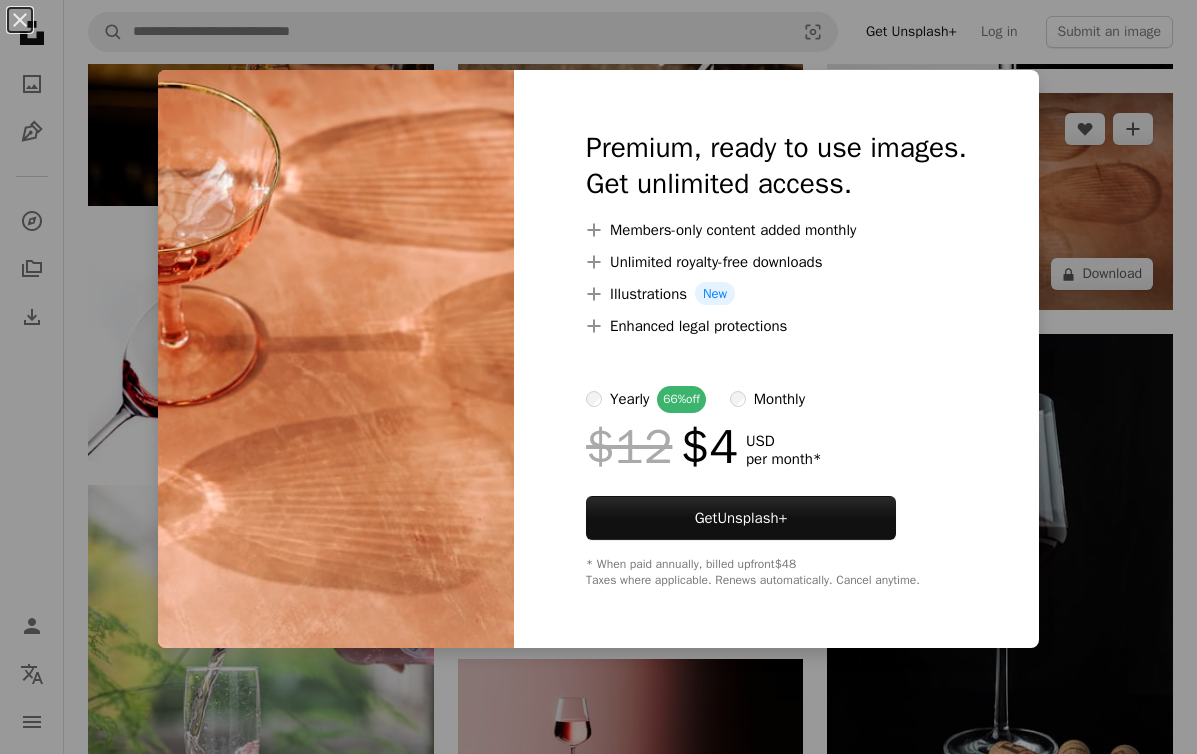 click on "An X shape Premium, ready to use images. Get unlimited access. A plus sign Members-only content added monthly A plus sign Unlimited royalty-free downloads A plus sign Illustrations  New A plus sign Enhanced legal protections yearly 66%  off monthly $12   $4 USD per month * Get  Unsplash+ * When paid annually, billed upfront  $48 Taxes where applicable. Renews automatically. Cancel anytime." at bounding box center [598, 377] 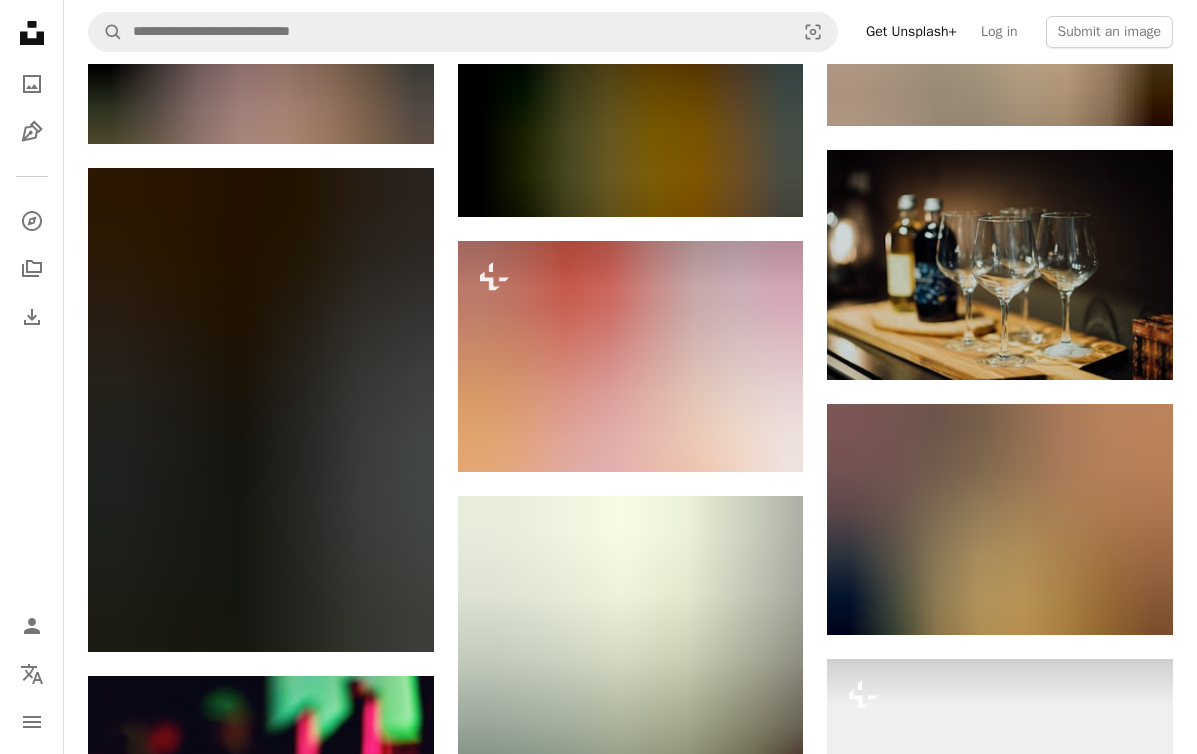 scroll, scrollTop: 58637, scrollLeft: 0, axis: vertical 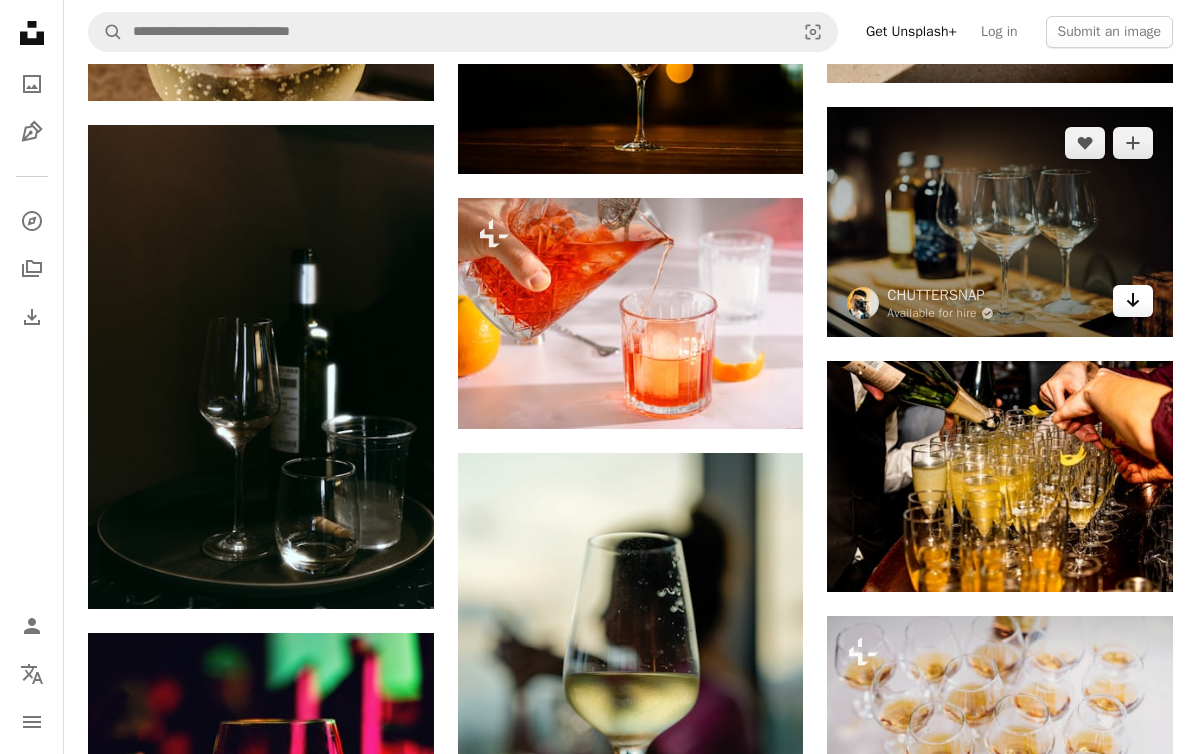 click on "Arrow pointing down" 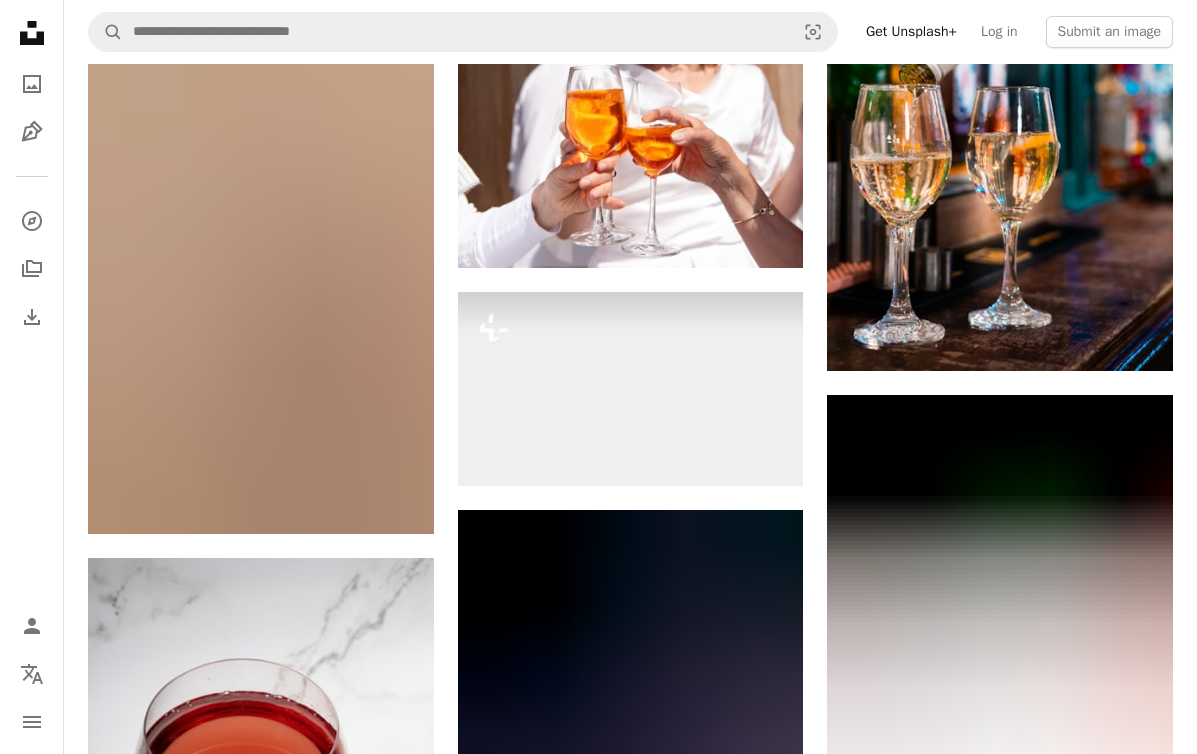 scroll, scrollTop: 63076, scrollLeft: 0, axis: vertical 